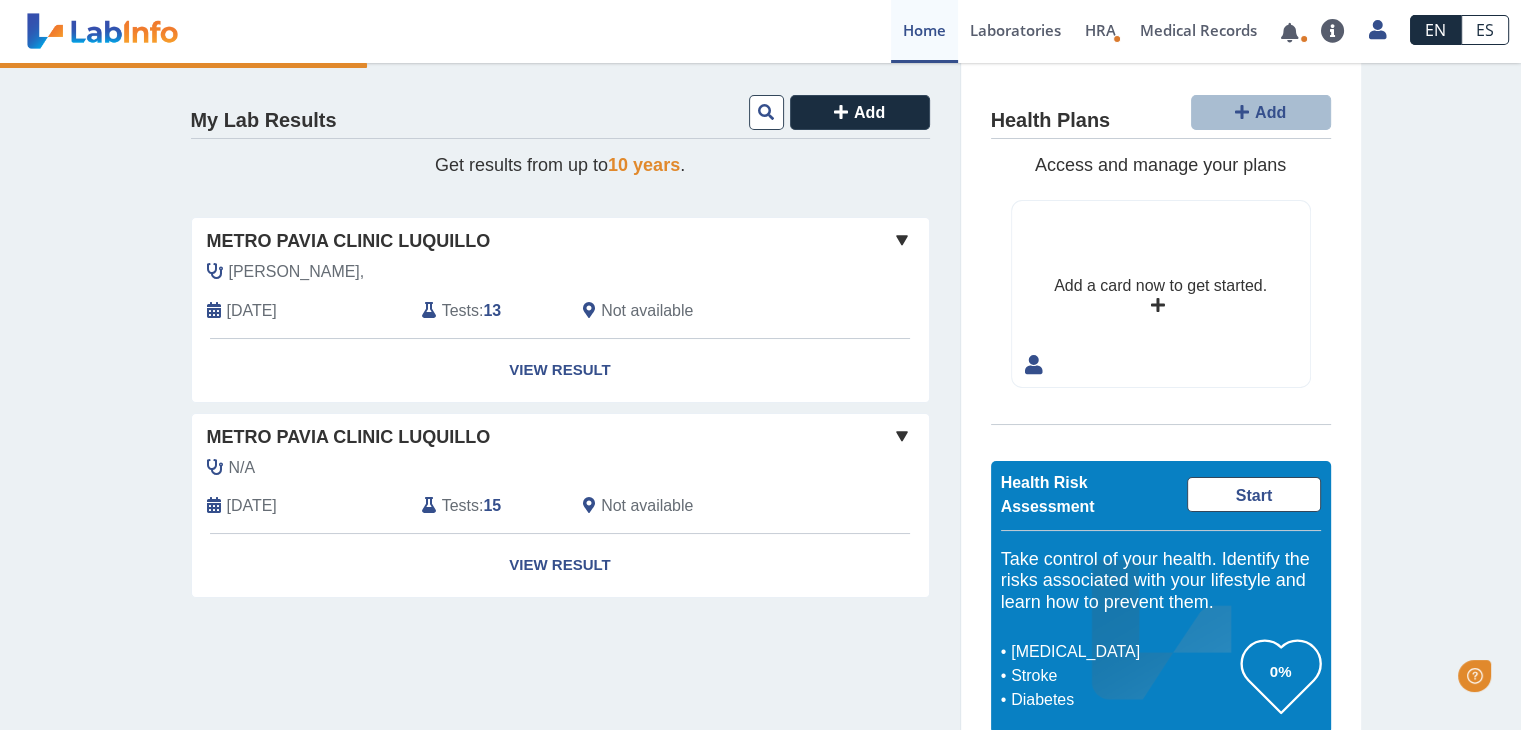 scroll, scrollTop: 0, scrollLeft: 0, axis: both 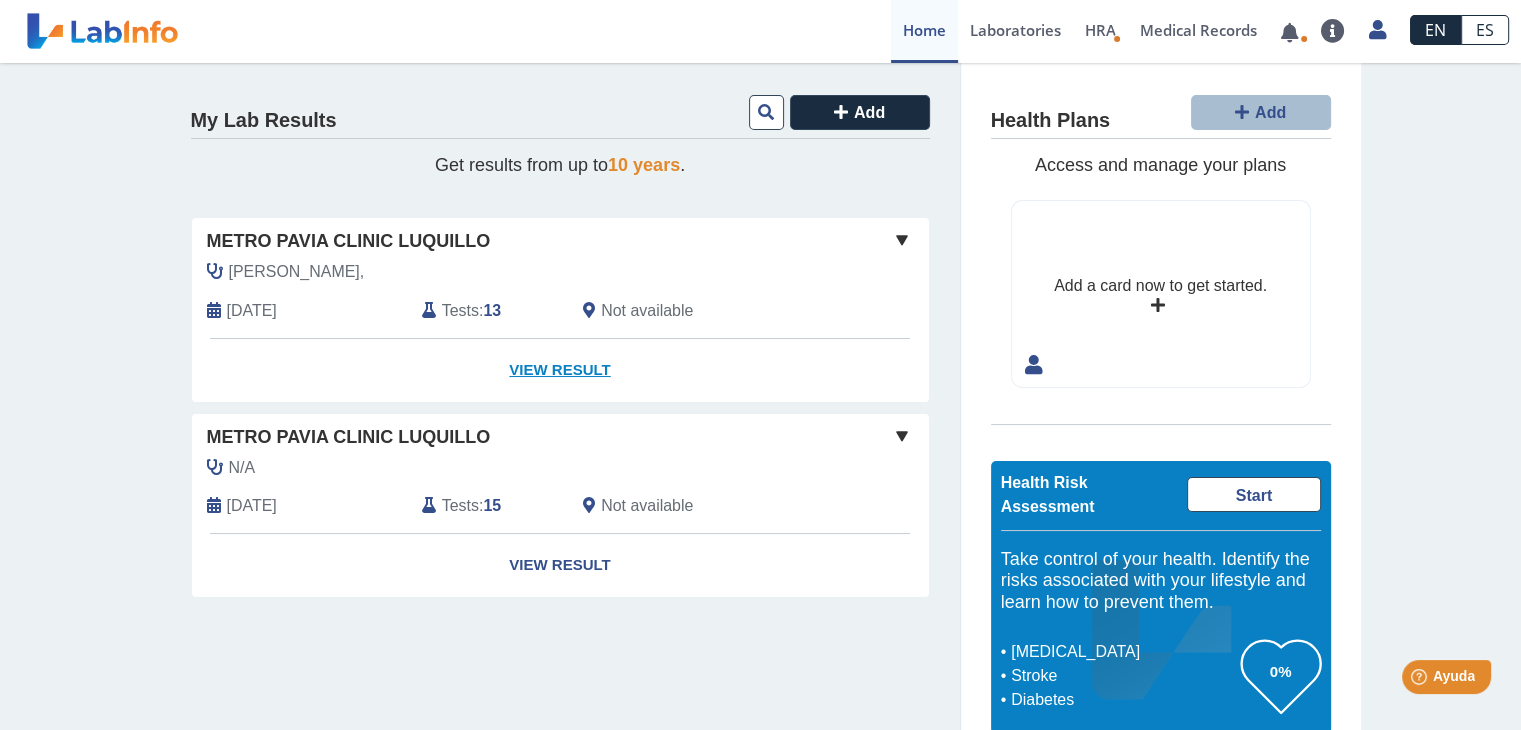 click on "View Result" 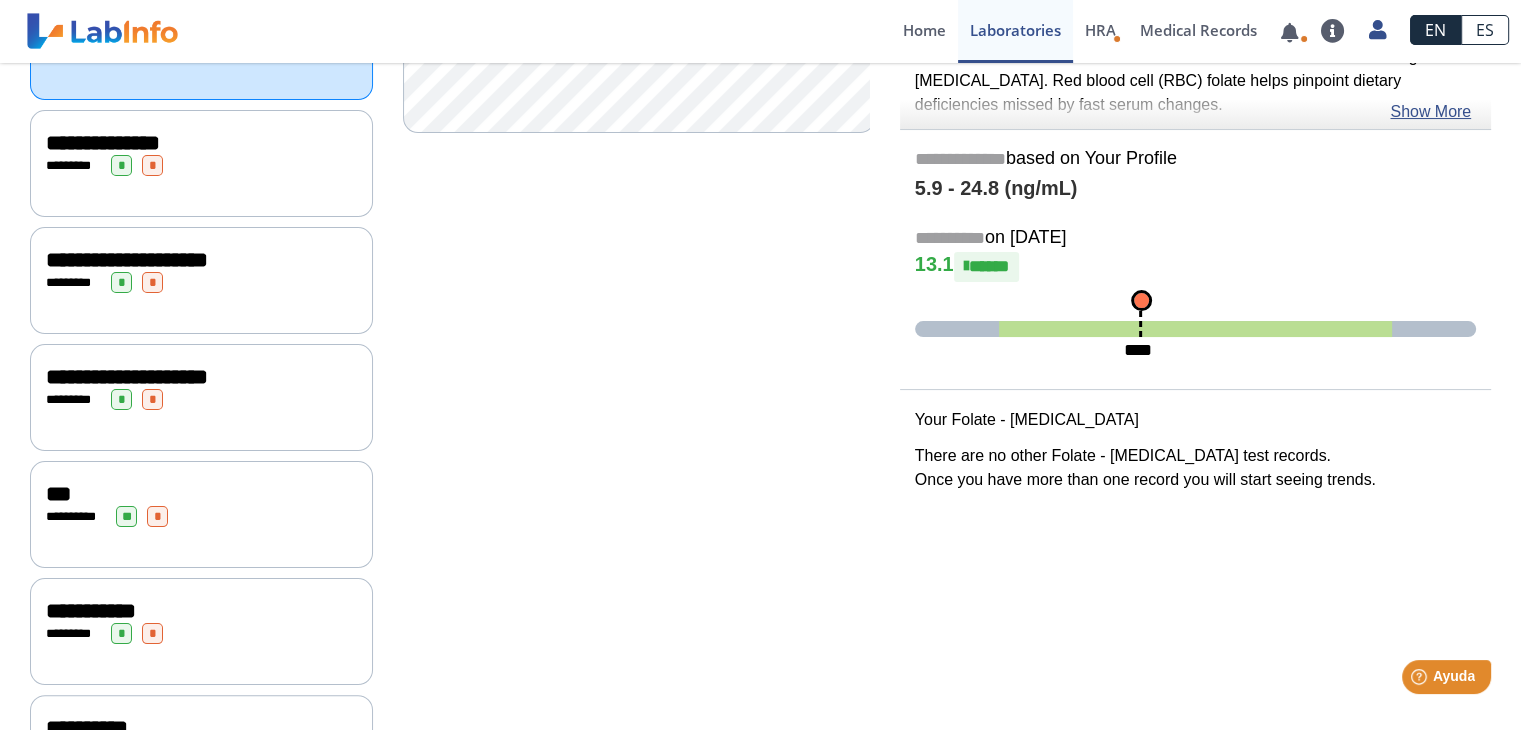 scroll, scrollTop: 588, scrollLeft: 0, axis: vertical 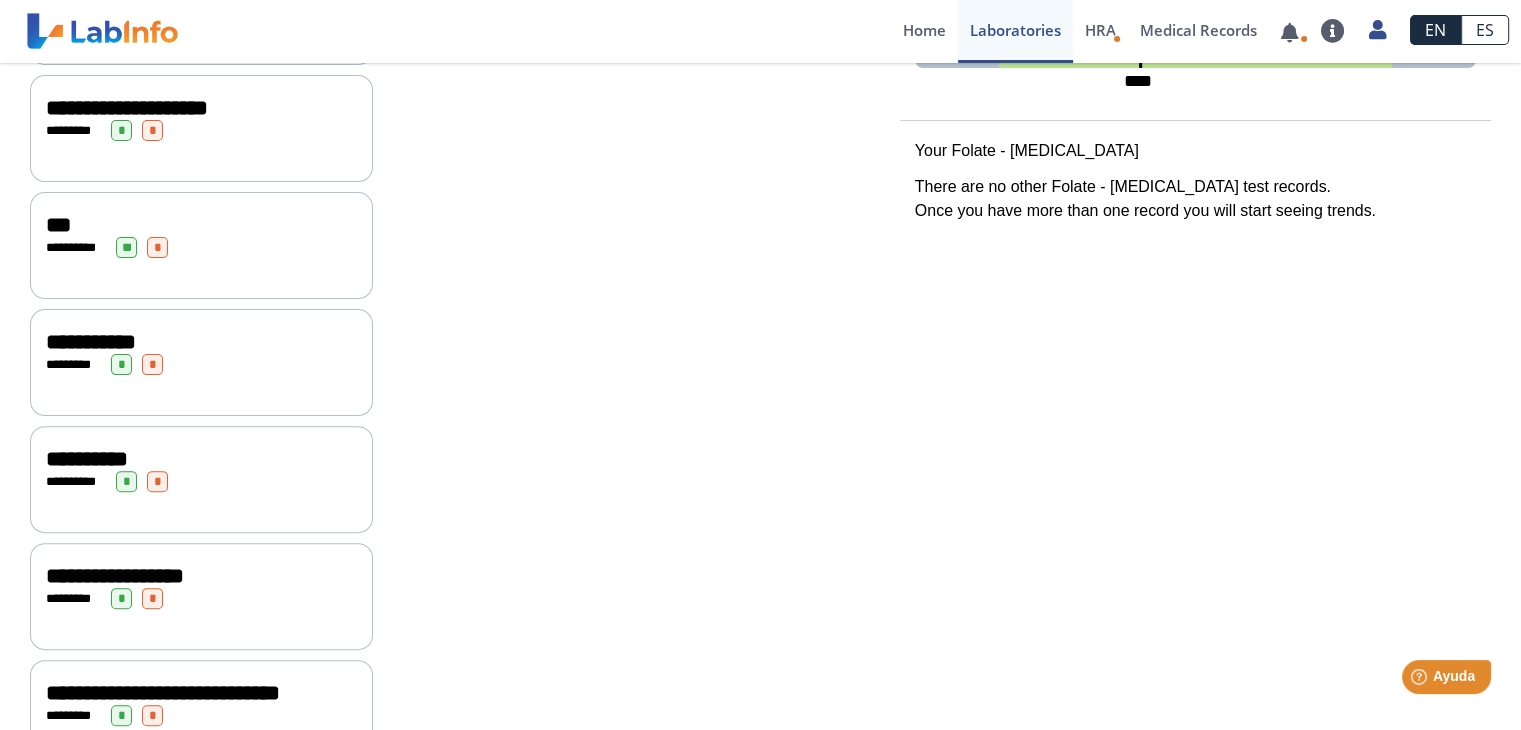 click on "* ******* * *" 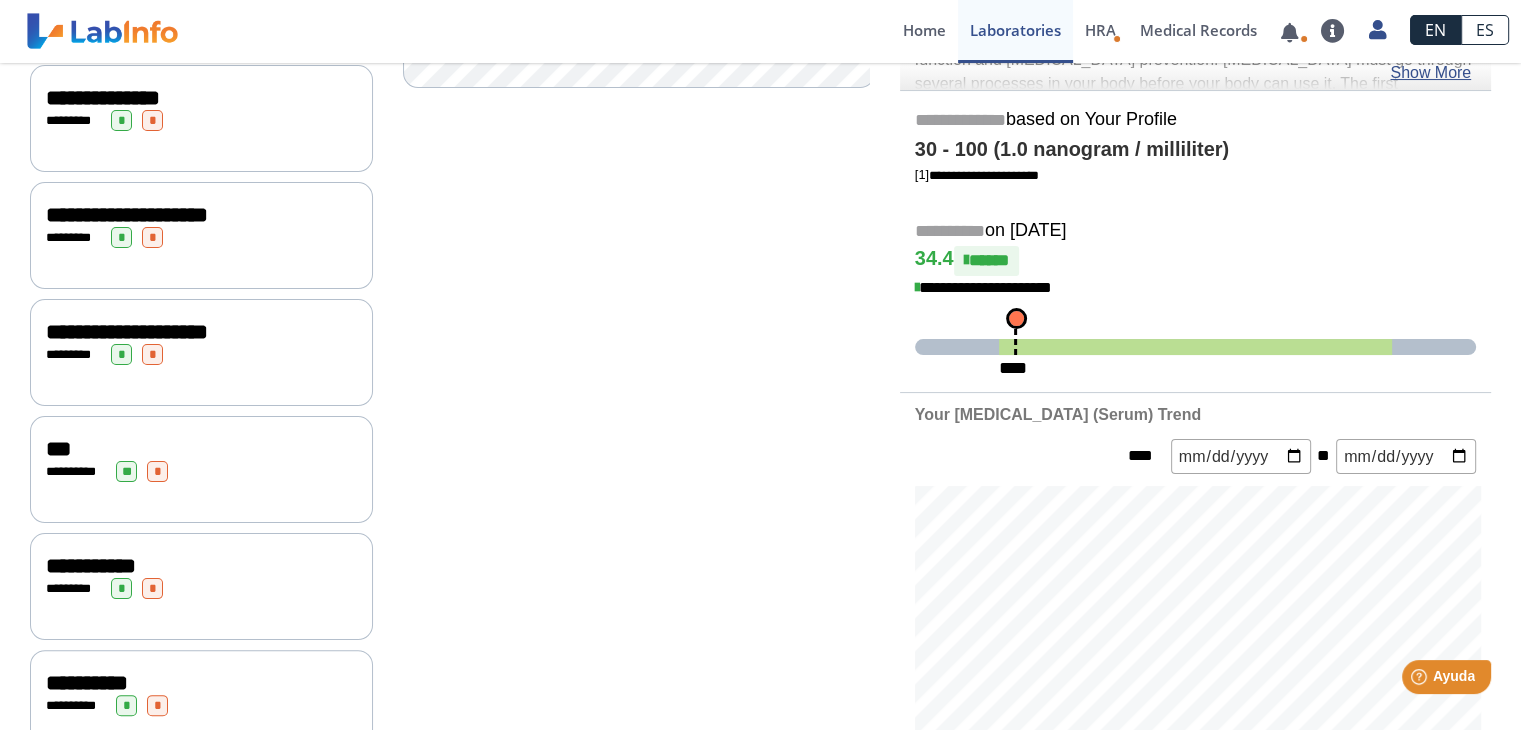 scroll, scrollTop: 366, scrollLeft: 0, axis: vertical 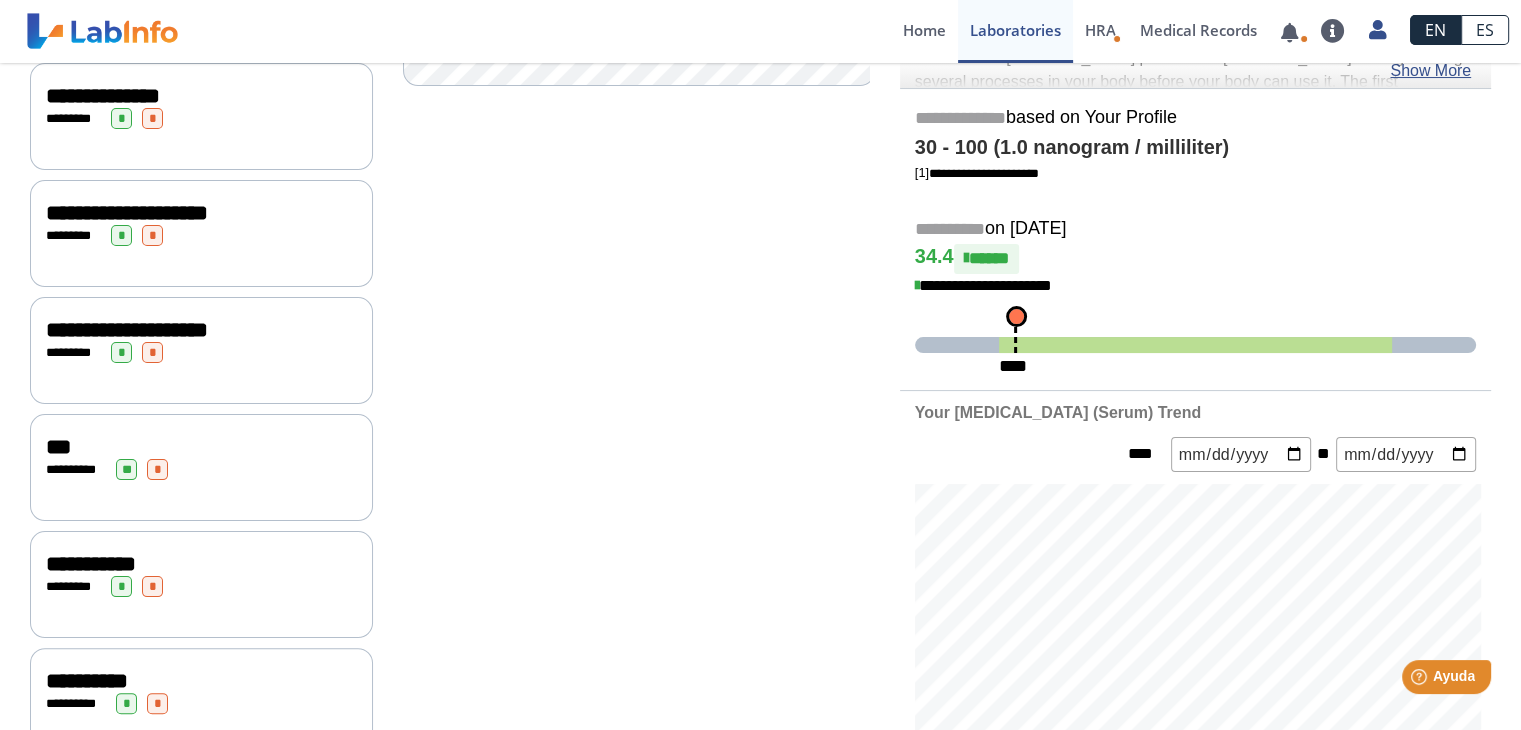click on "***" 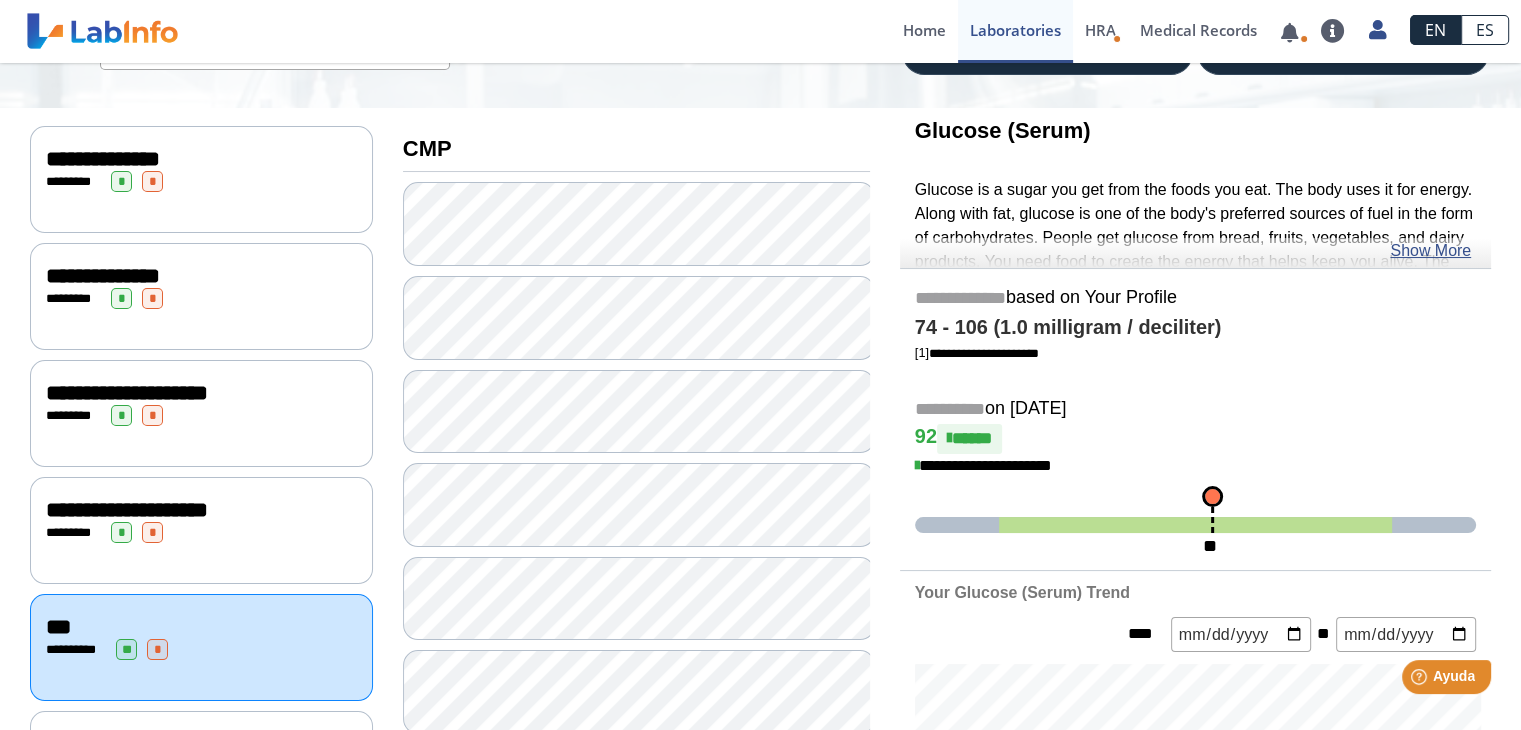 scroll, scrollTop: 184, scrollLeft: 0, axis: vertical 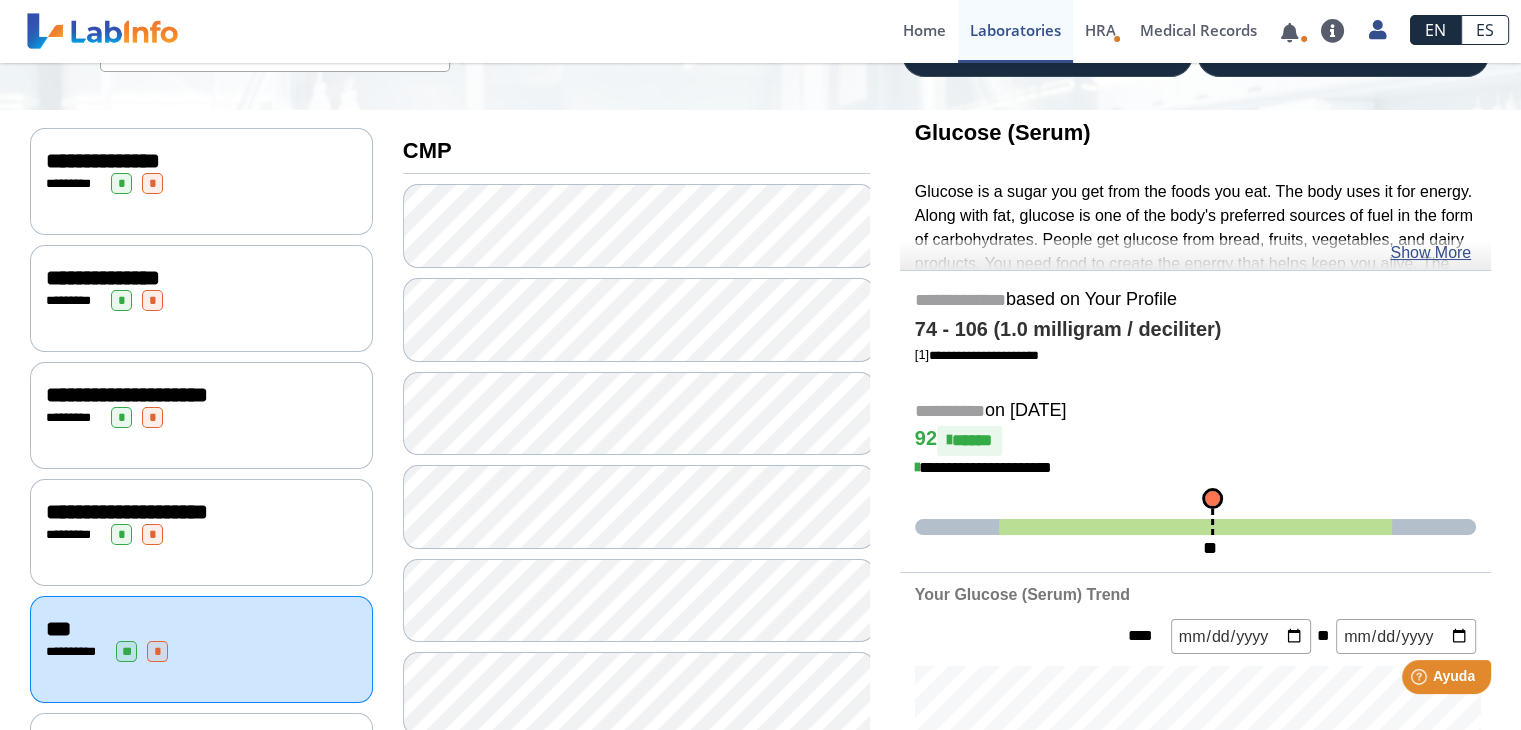 click on "**********" 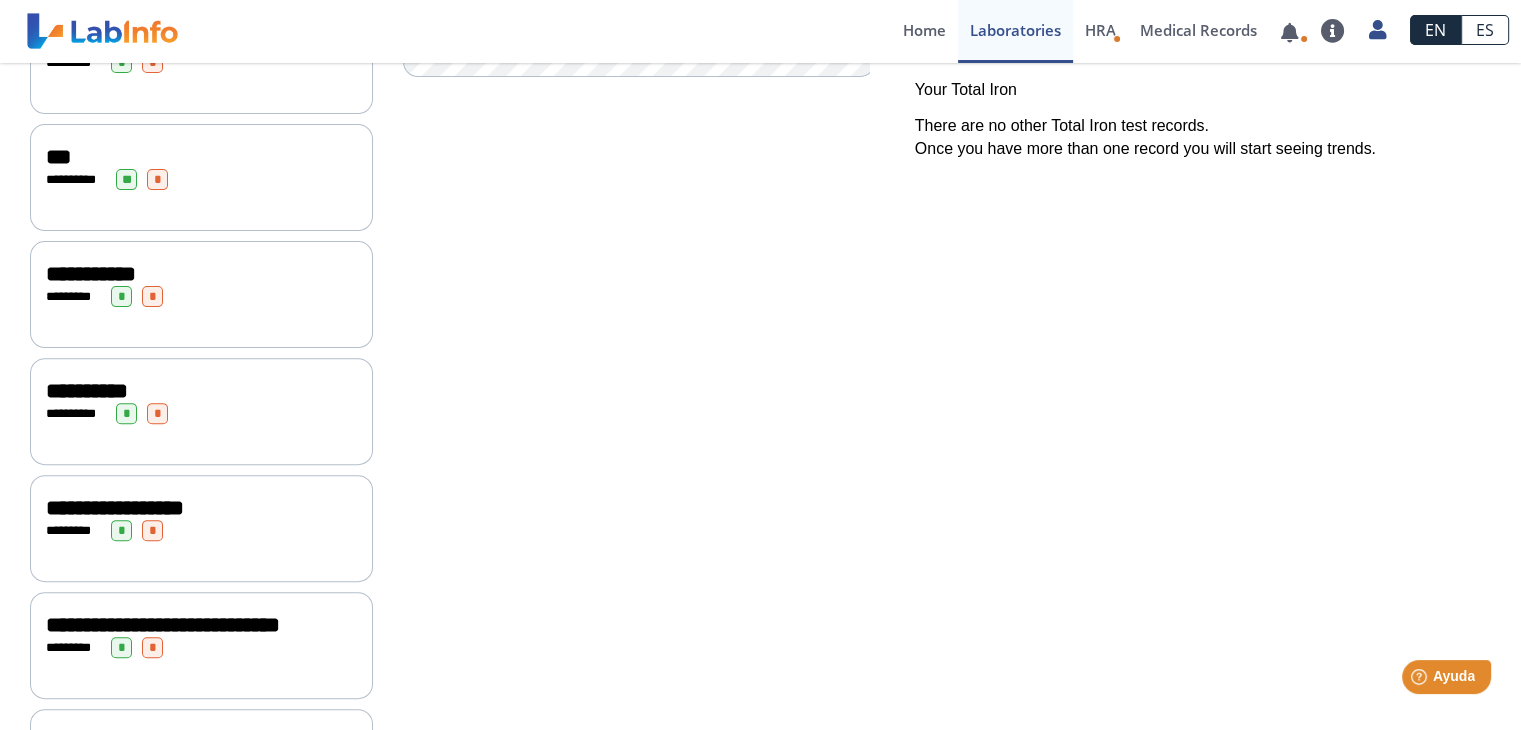 scroll, scrollTop: 660, scrollLeft: 0, axis: vertical 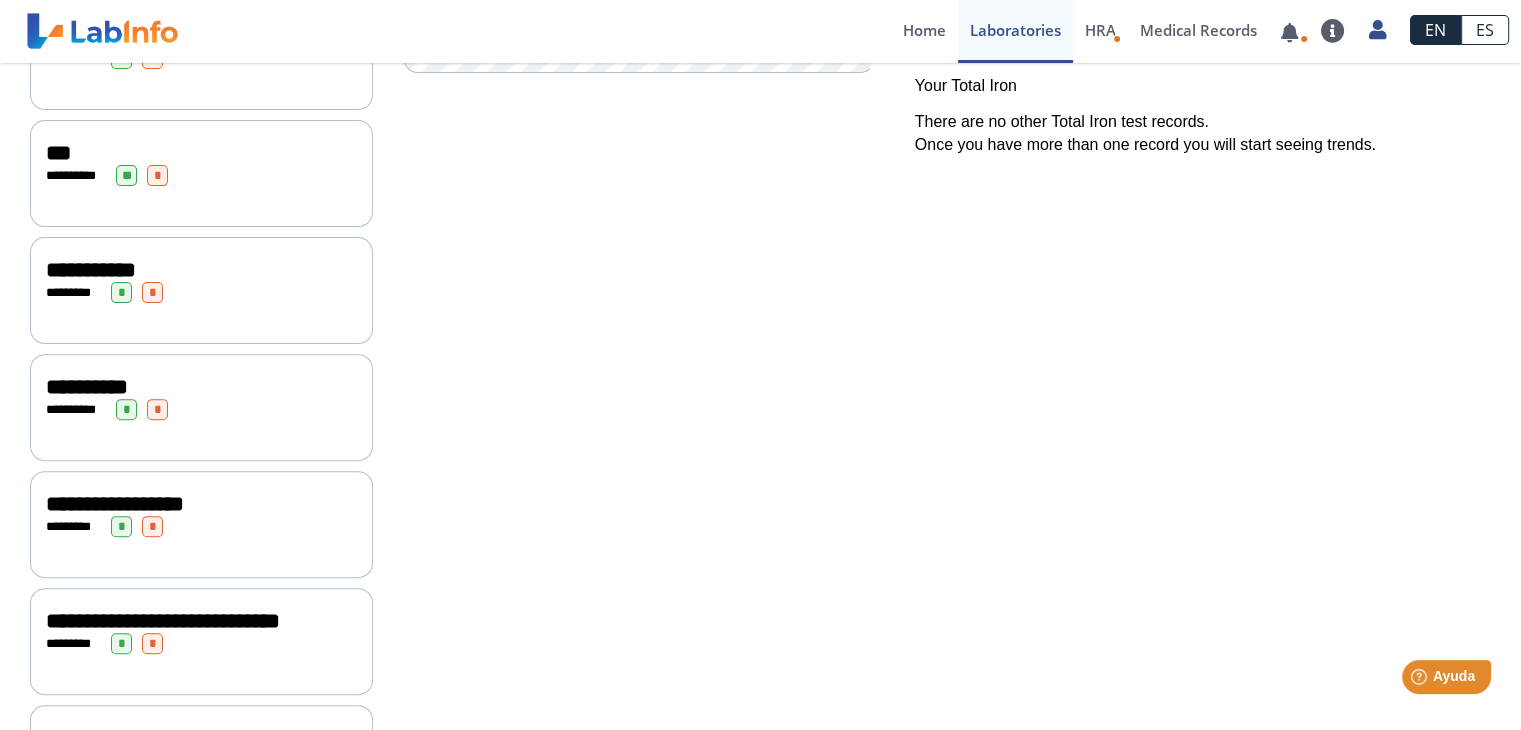 click on "**********" 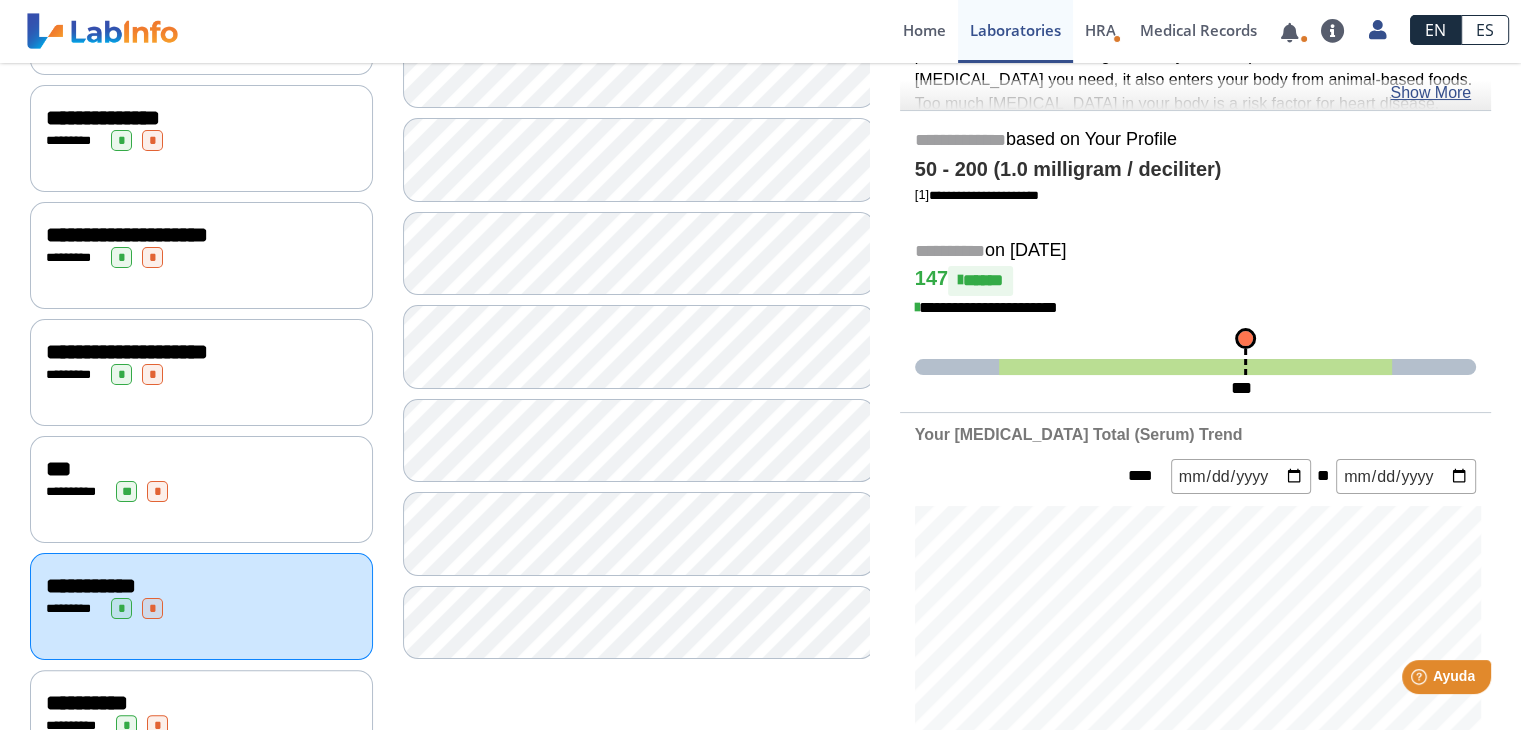 scroll, scrollTop: 344, scrollLeft: 0, axis: vertical 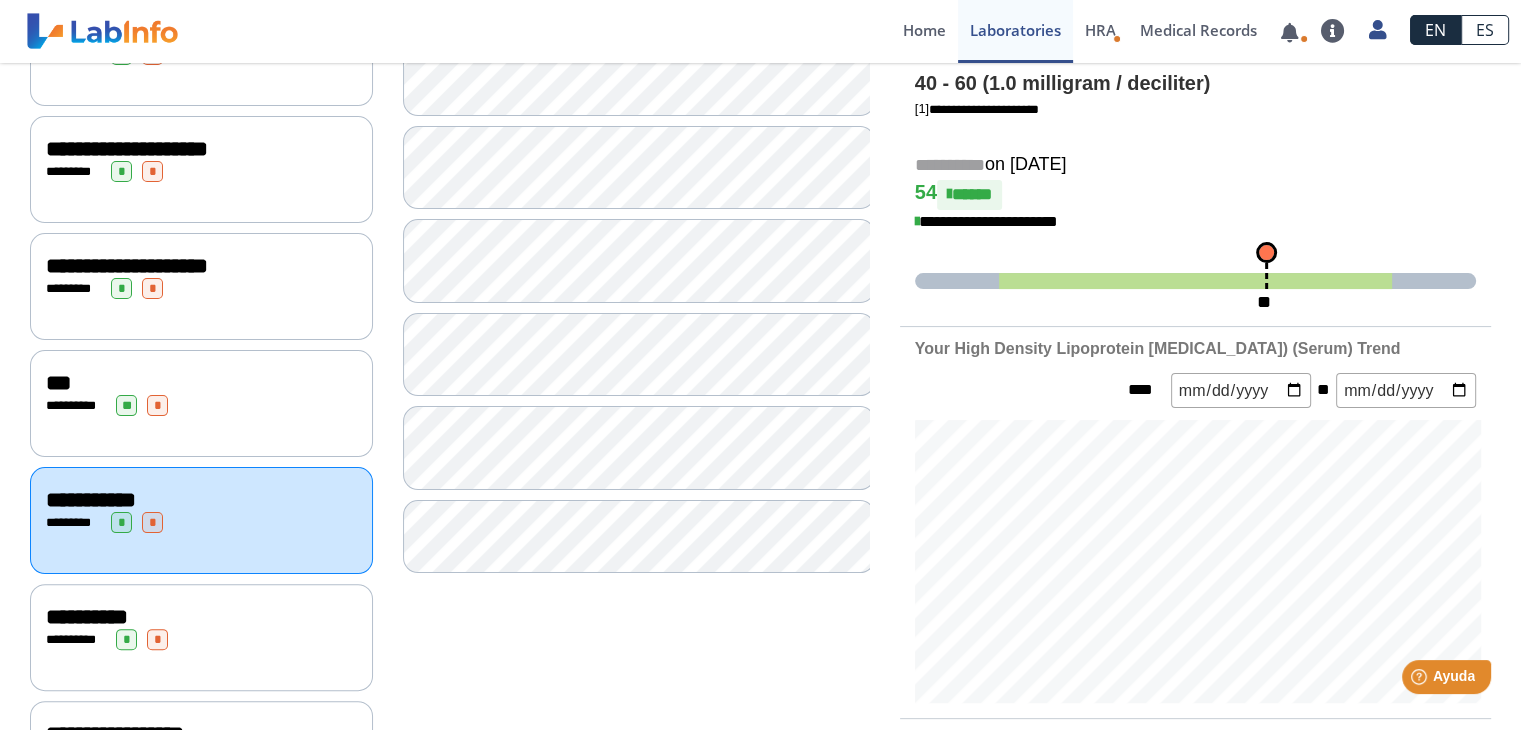 click on "** ******* ** *" 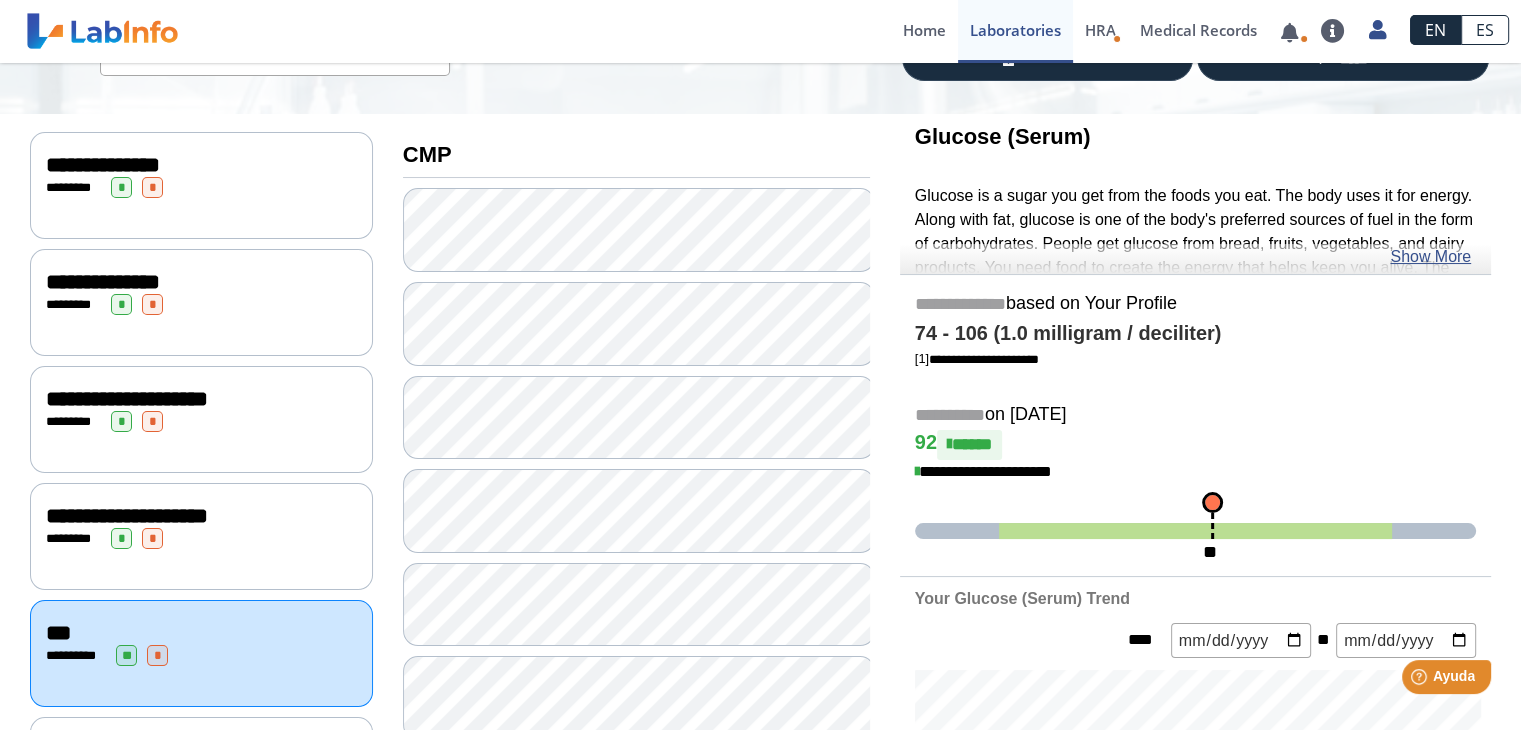 scroll, scrollTop: 182, scrollLeft: 0, axis: vertical 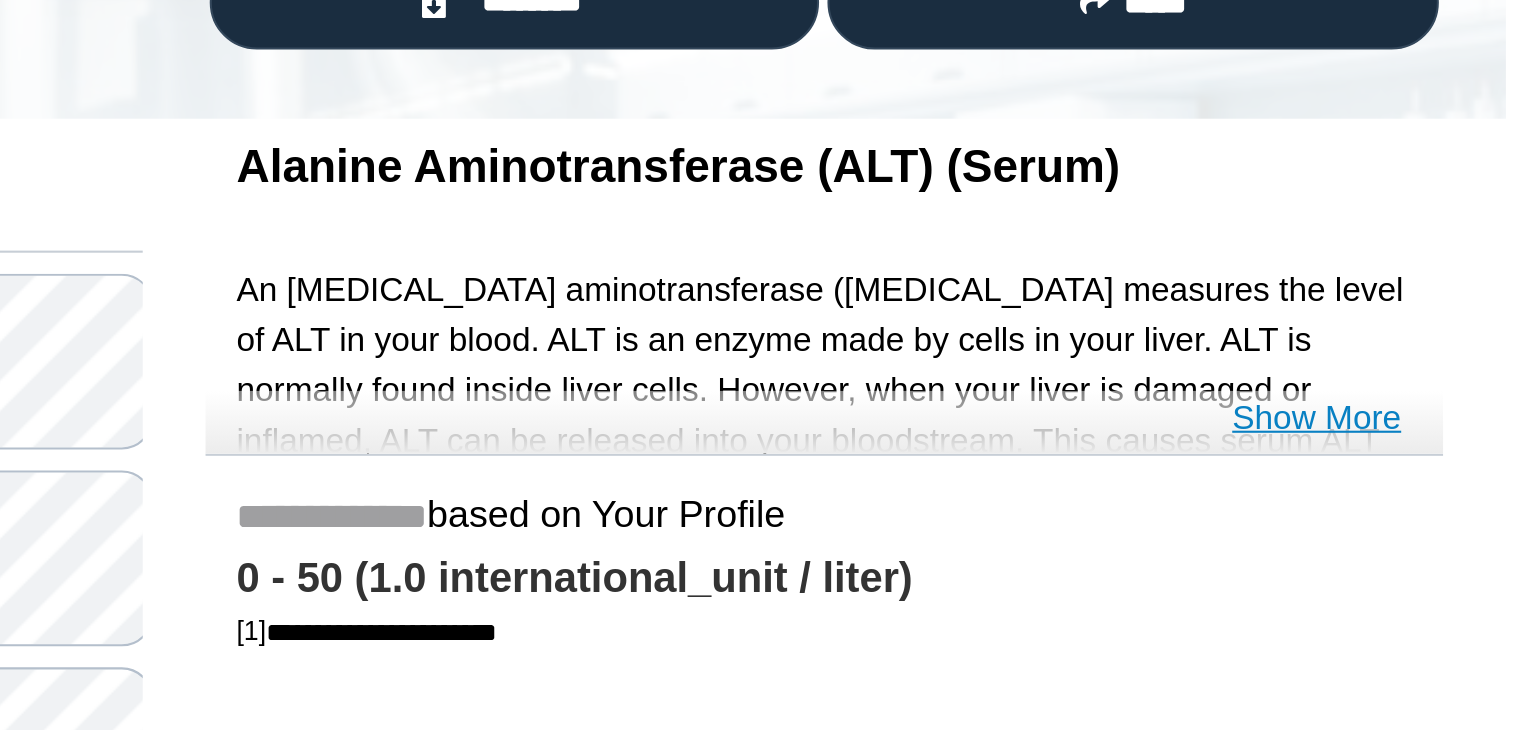 click on "Show More" 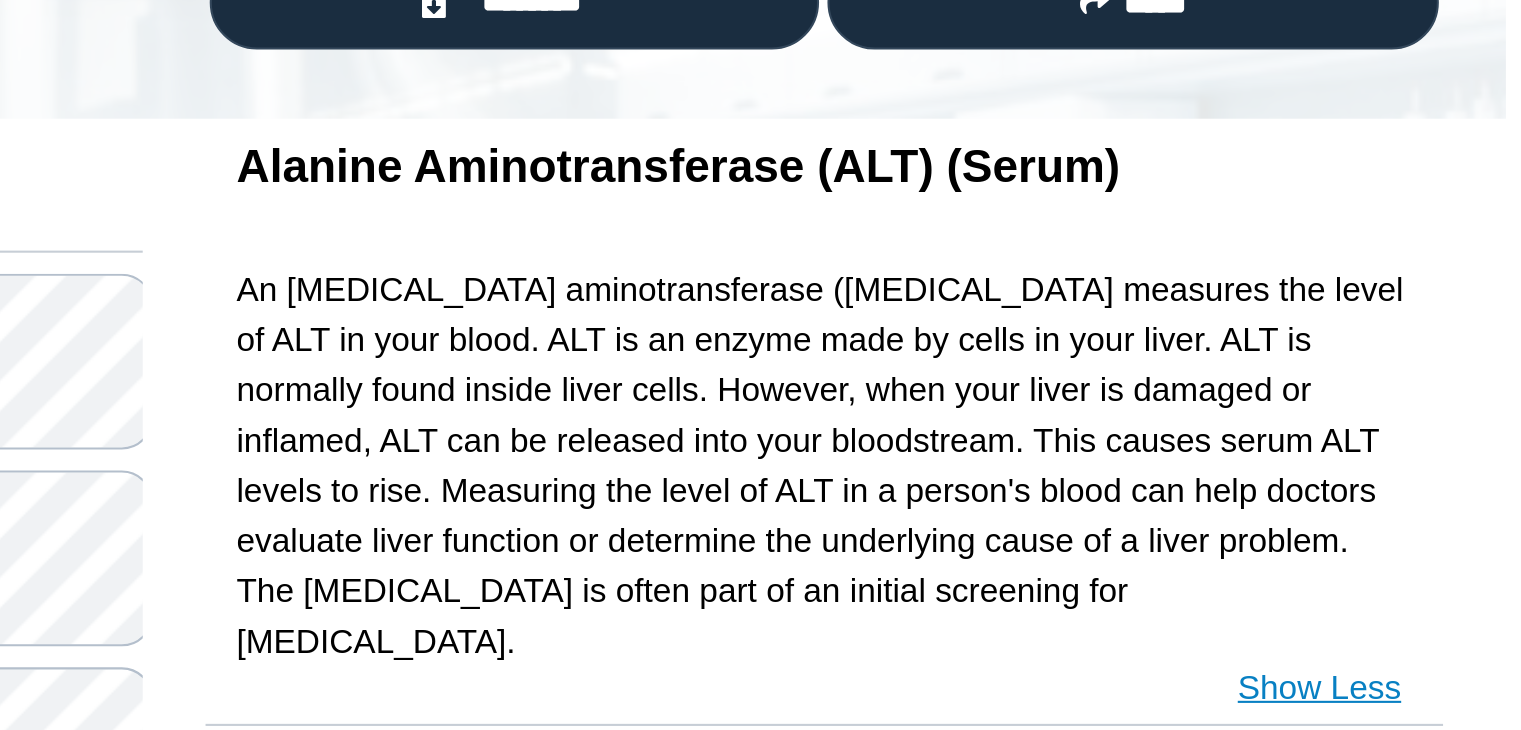 click on "An [MEDICAL_DATA] aminotransferase ([MEDICAL_DATA] measures the level of ALT in your blood. ALT is an enzyme made by cells in your liver. ALT is normally found inside liver cells. However, when your liver is damaged or inflamed, ALT can be released into your bloodstream. This causes serum ALT levels to rise. Measuring the level of ALT in a person's blood can help doctors evaluate liver function or determine the underlying cause of a liver problem. The [MEDICAL_DATA] is often part of an initial screening for [MEDICAL_DATA]." 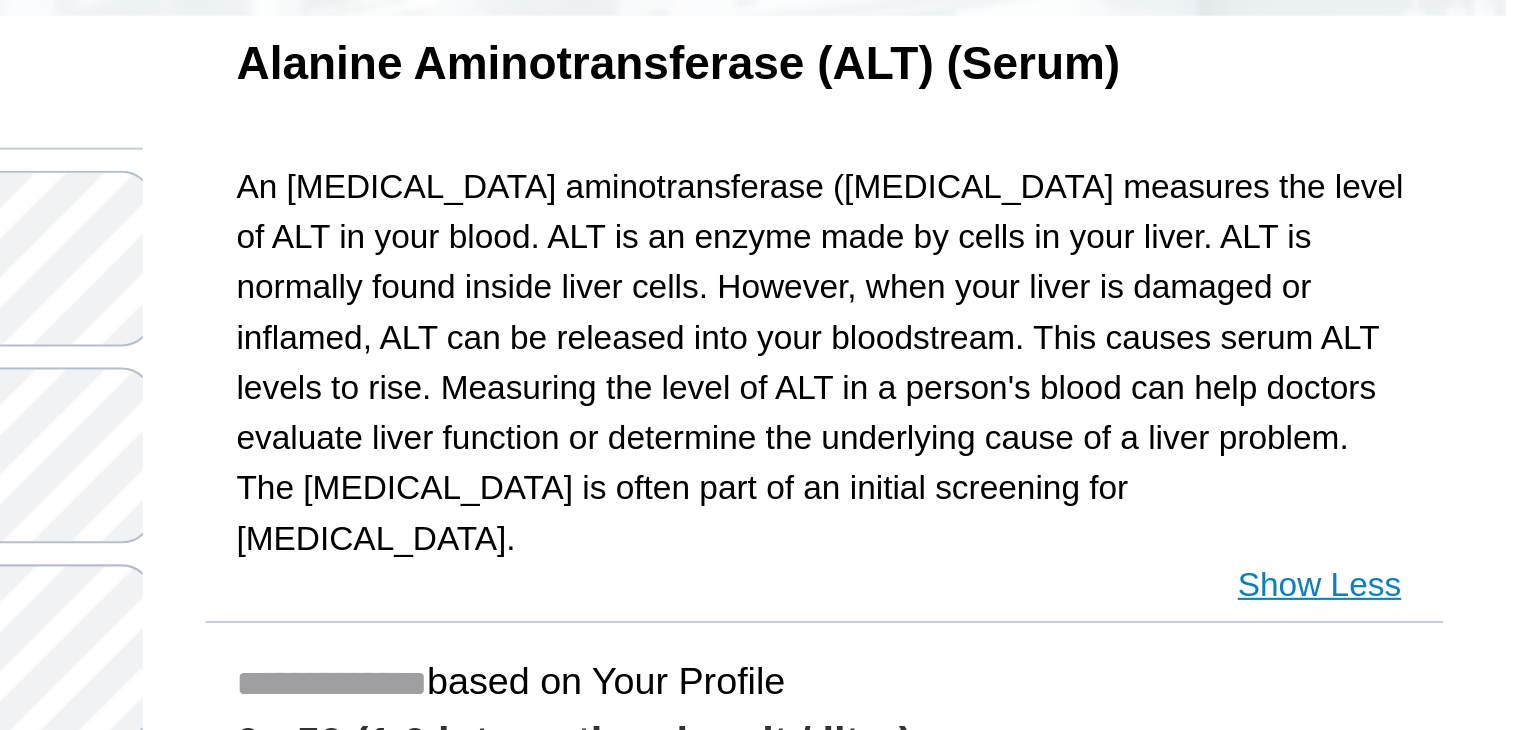 scroll, scrollTop: 80, scrollLeft: 0, axis: vertical 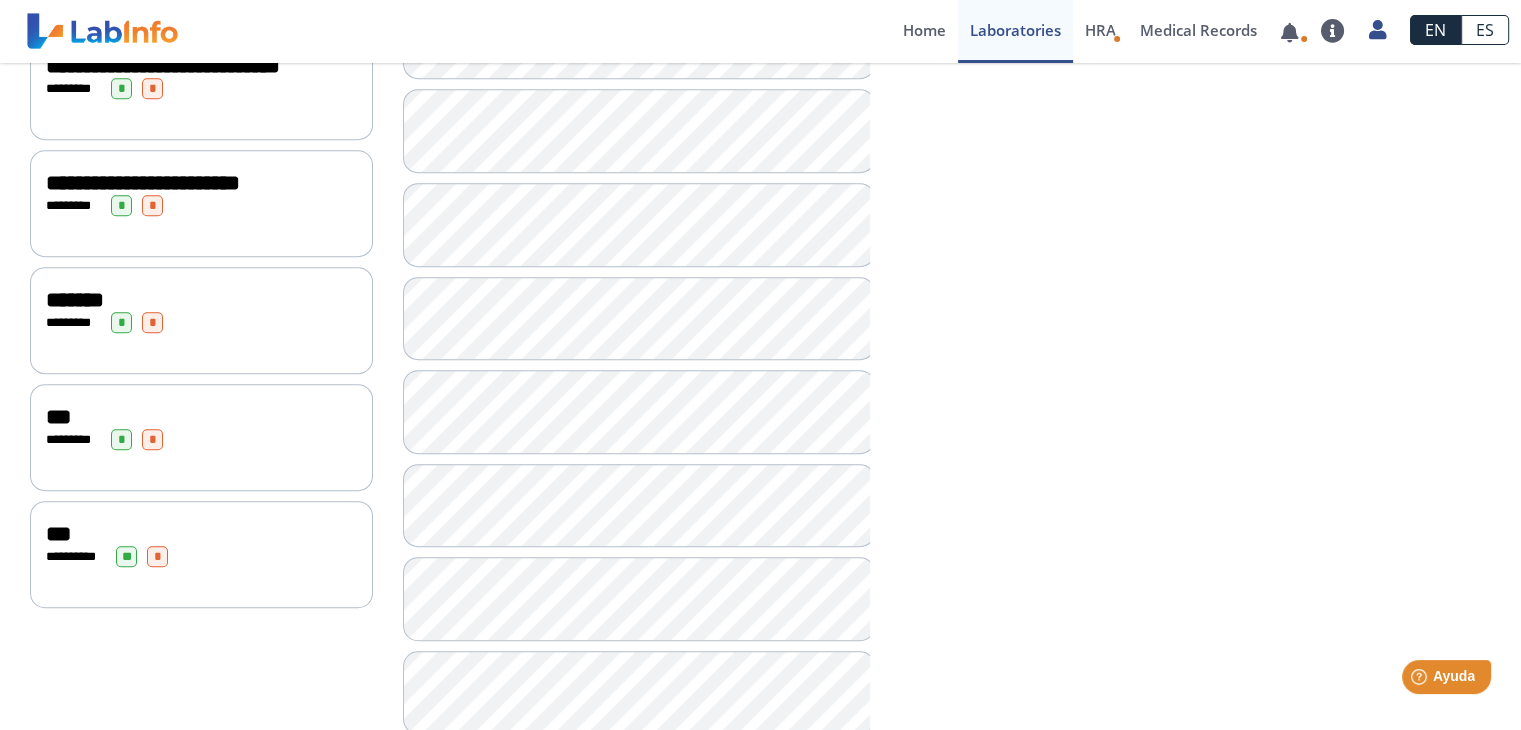 click on "* ******* * *" 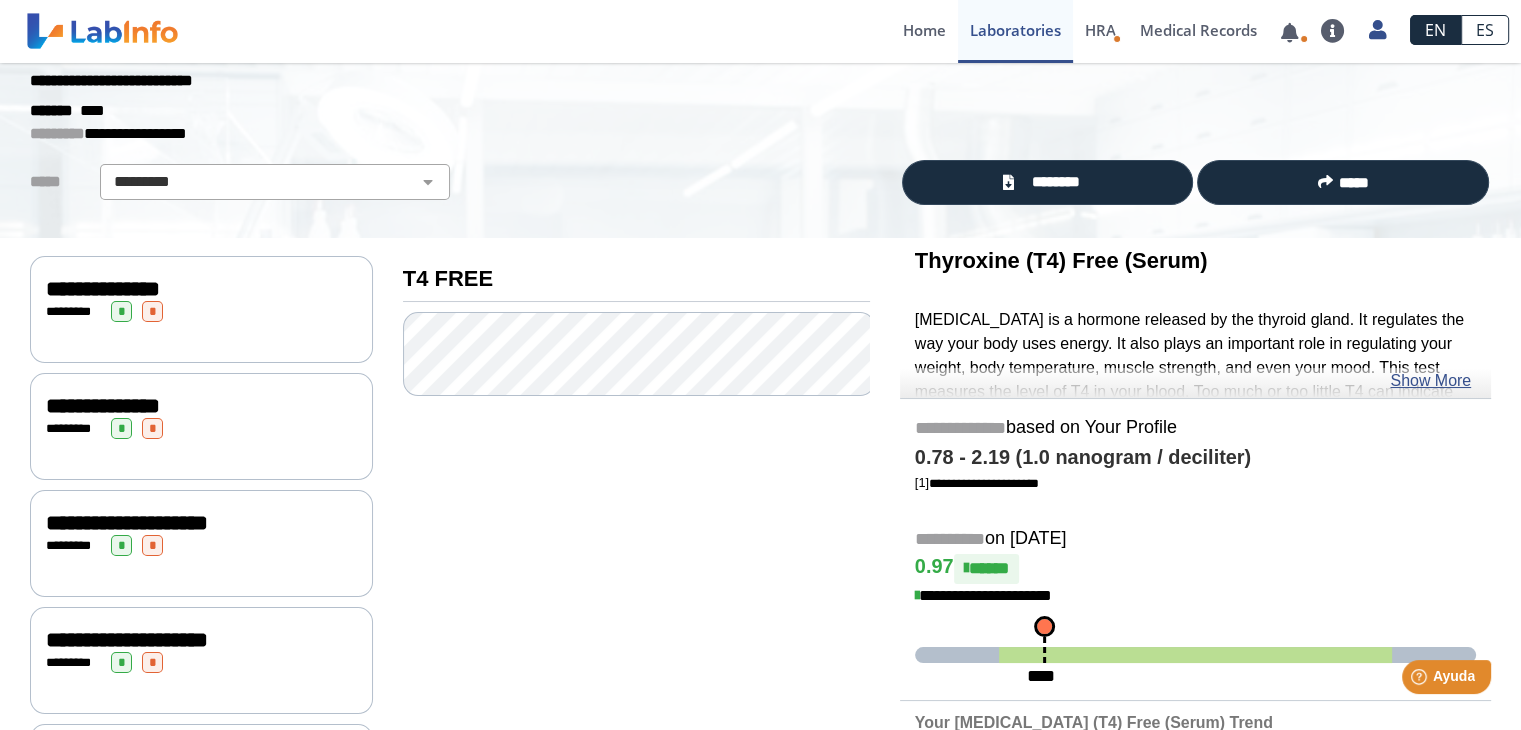 scroll, scrollTop: 60, scrollLeft: 0, axis: vertical 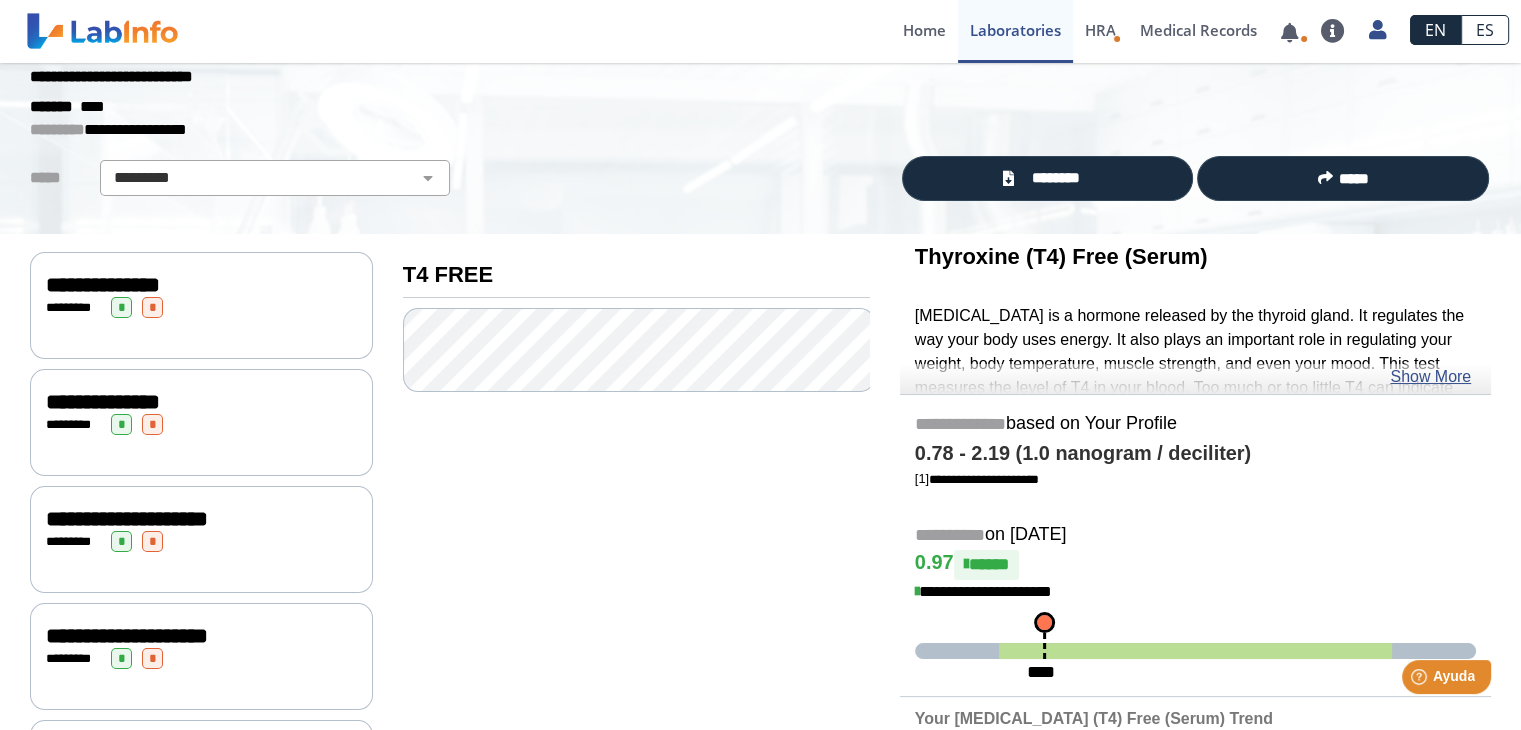 click on "**********" 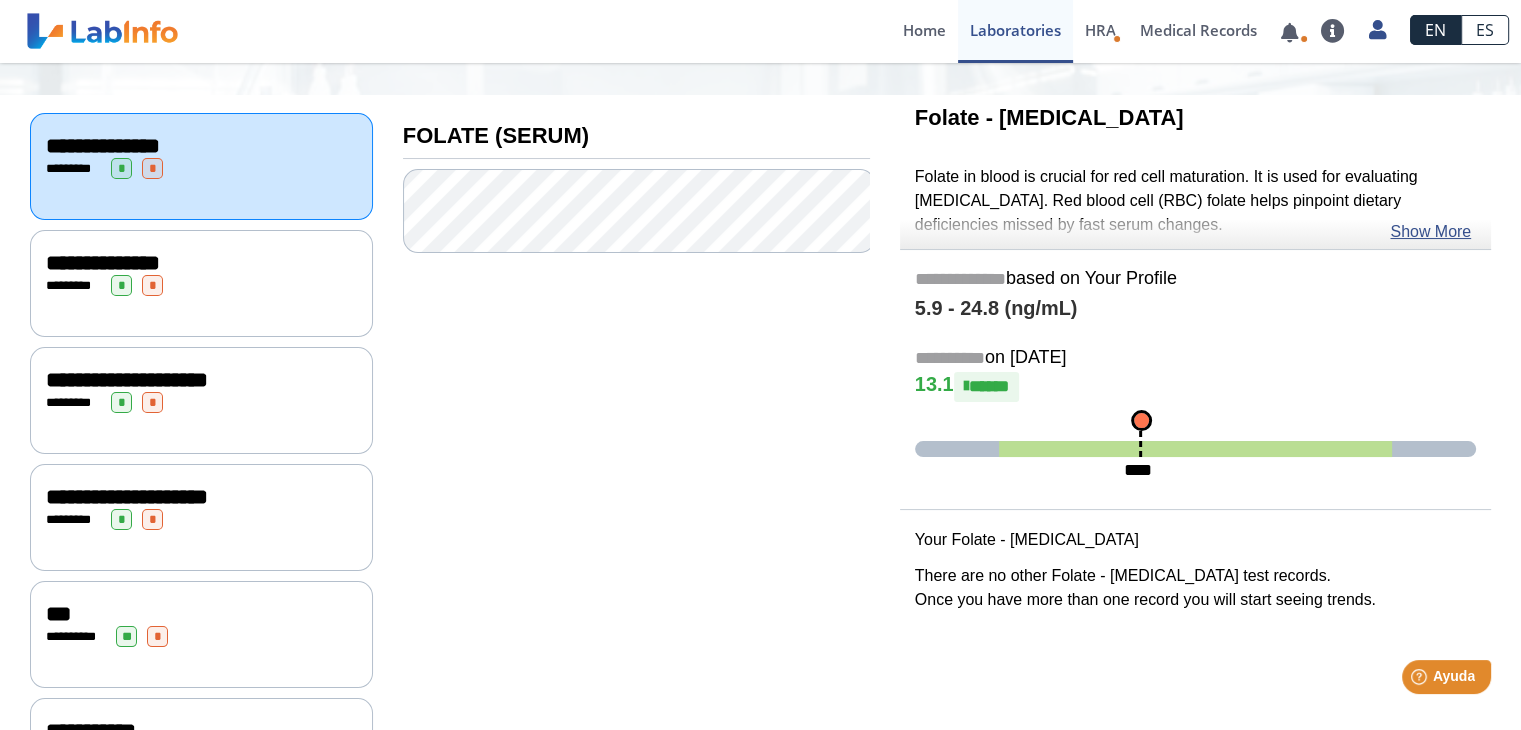 scroll, scrollTop: 199, scrollLeft: 0, axis: vertical 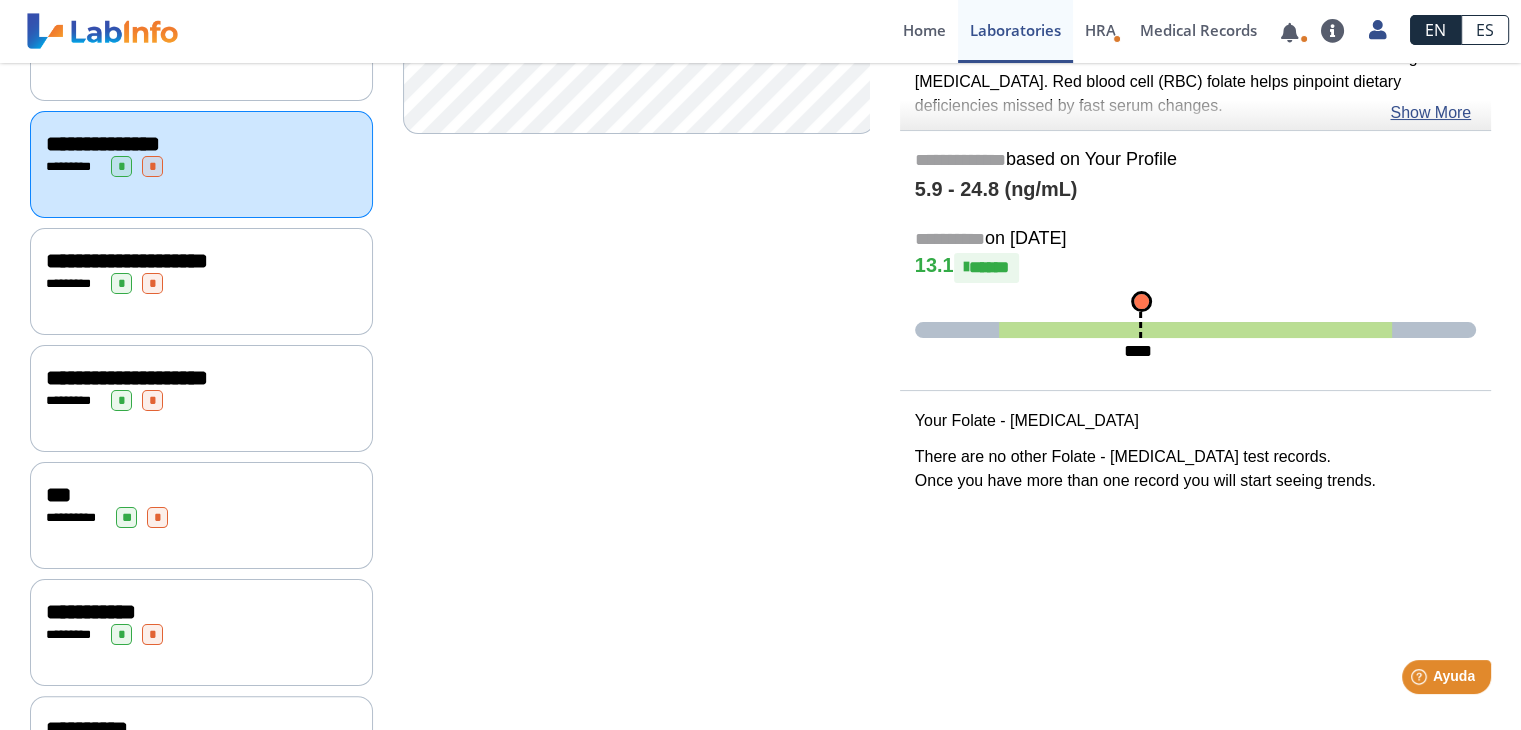 click on "* ******* * *" 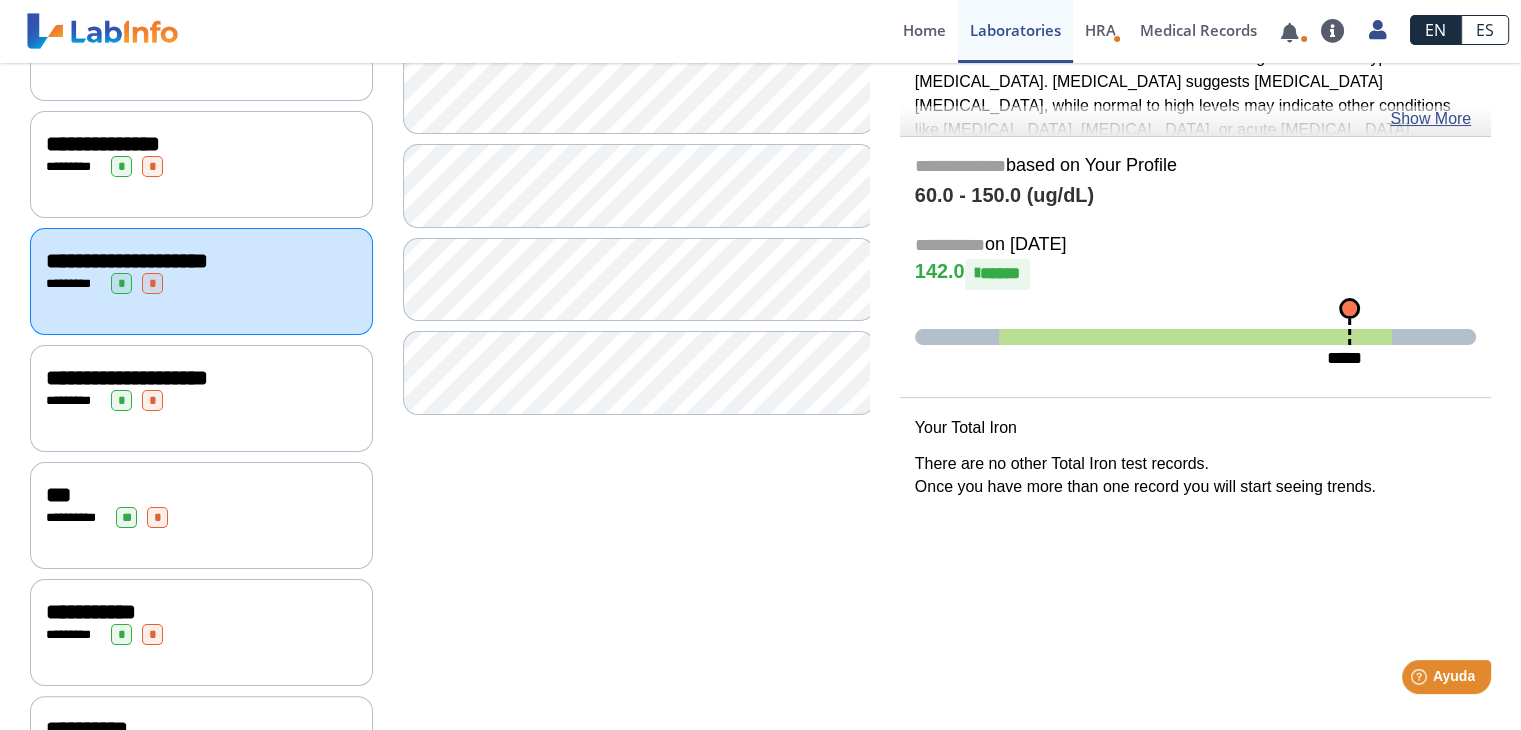 scroll, scrollTop: 0, scrollLeft: 0, axis: both 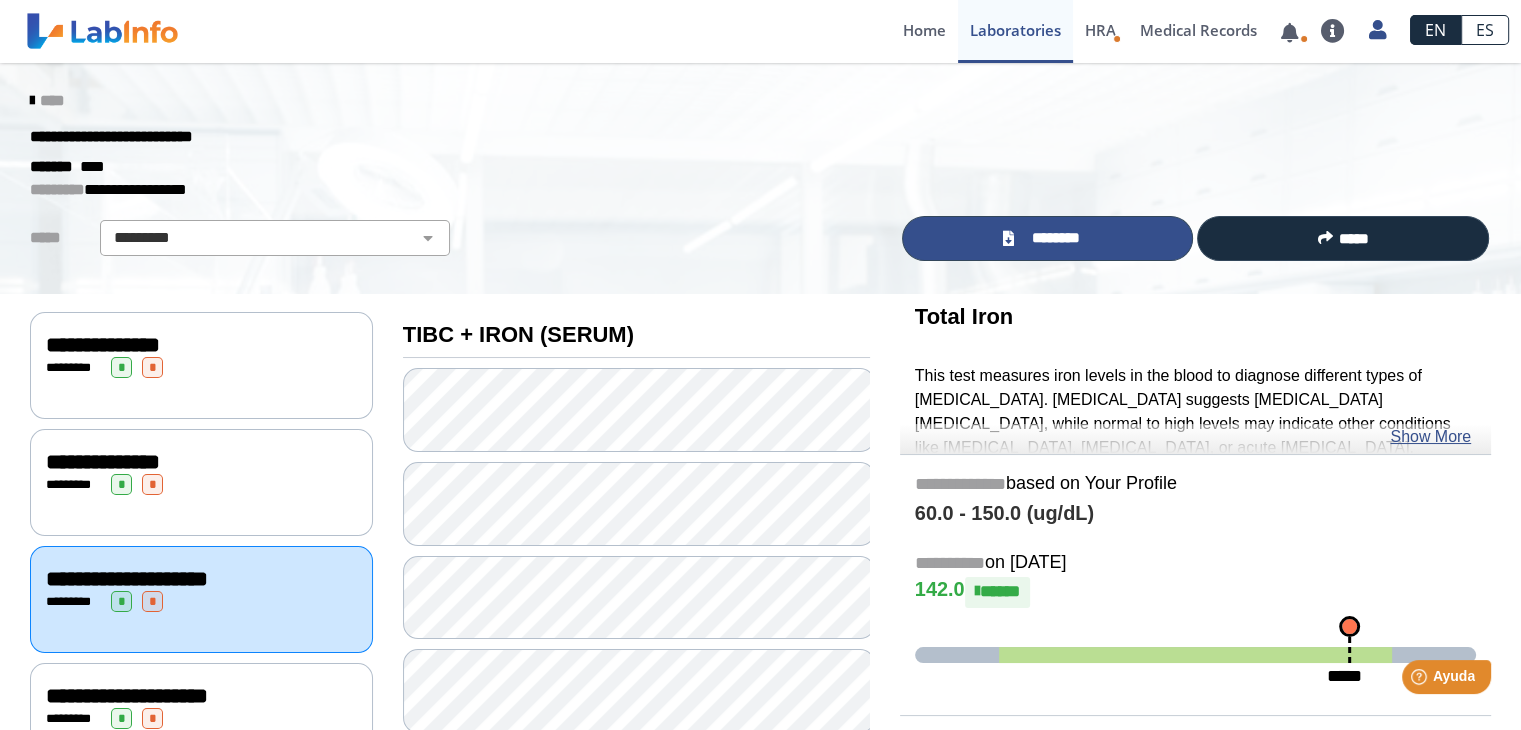 click on "********" 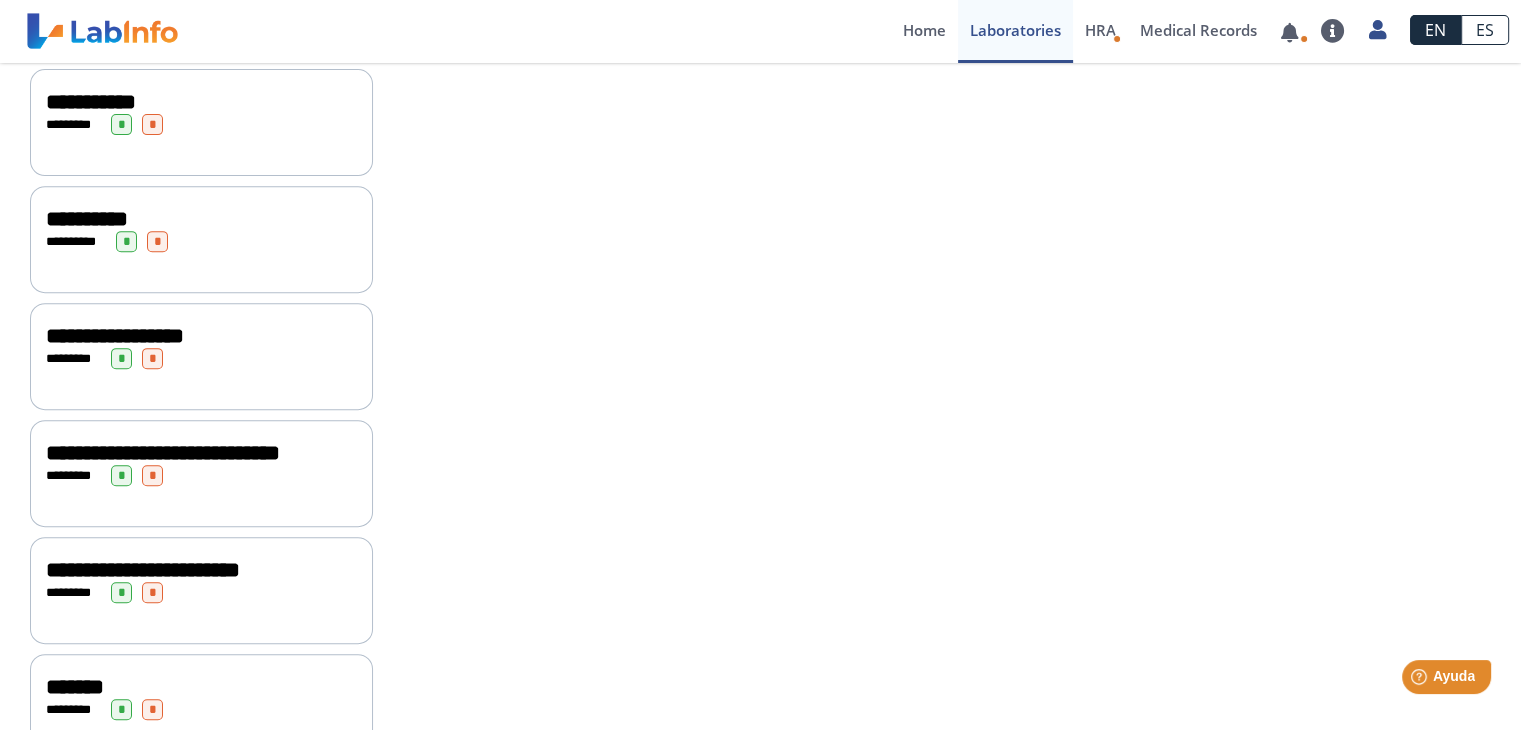 scroll, scrollTop: 832, scrollLeft: 0, axis: vertical 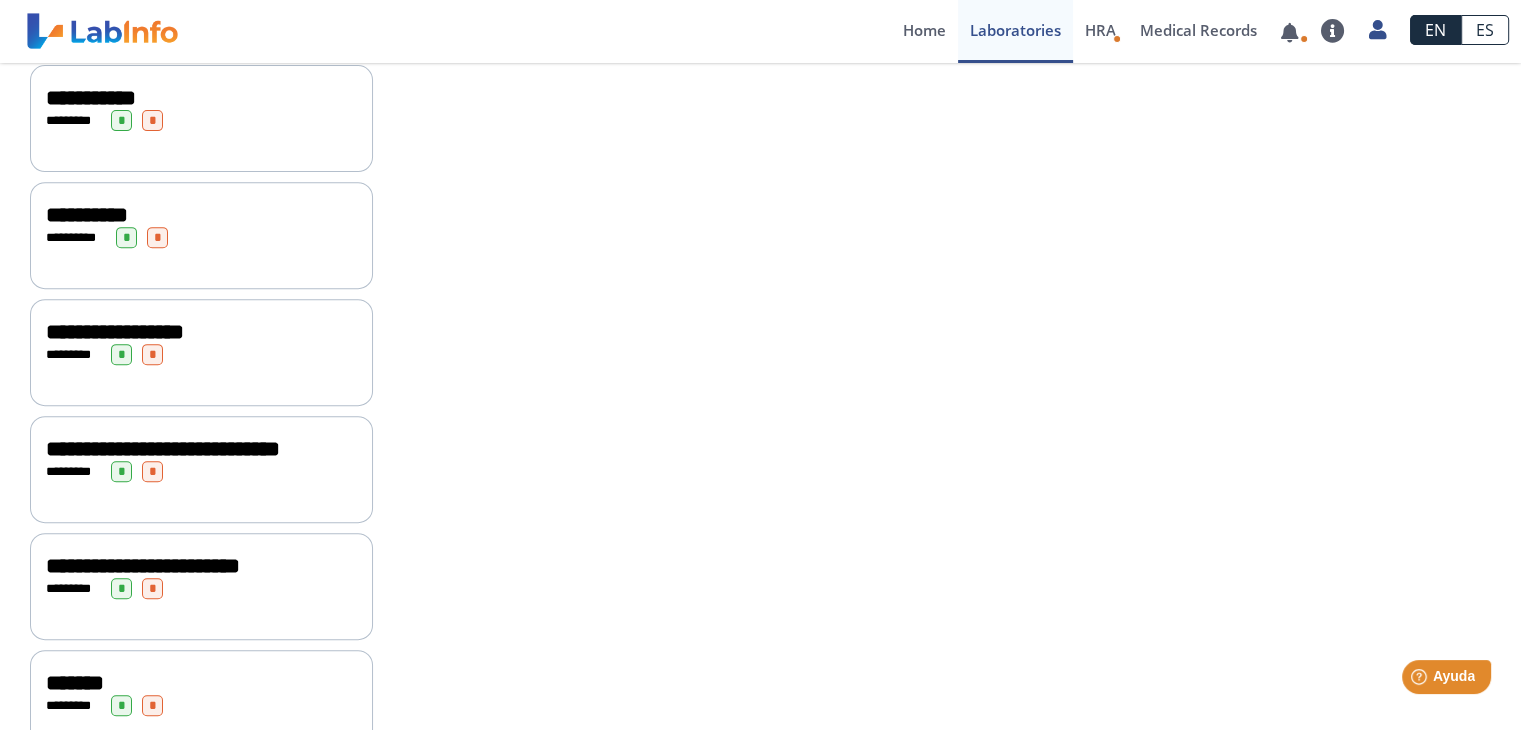 click on "** ******* * *" 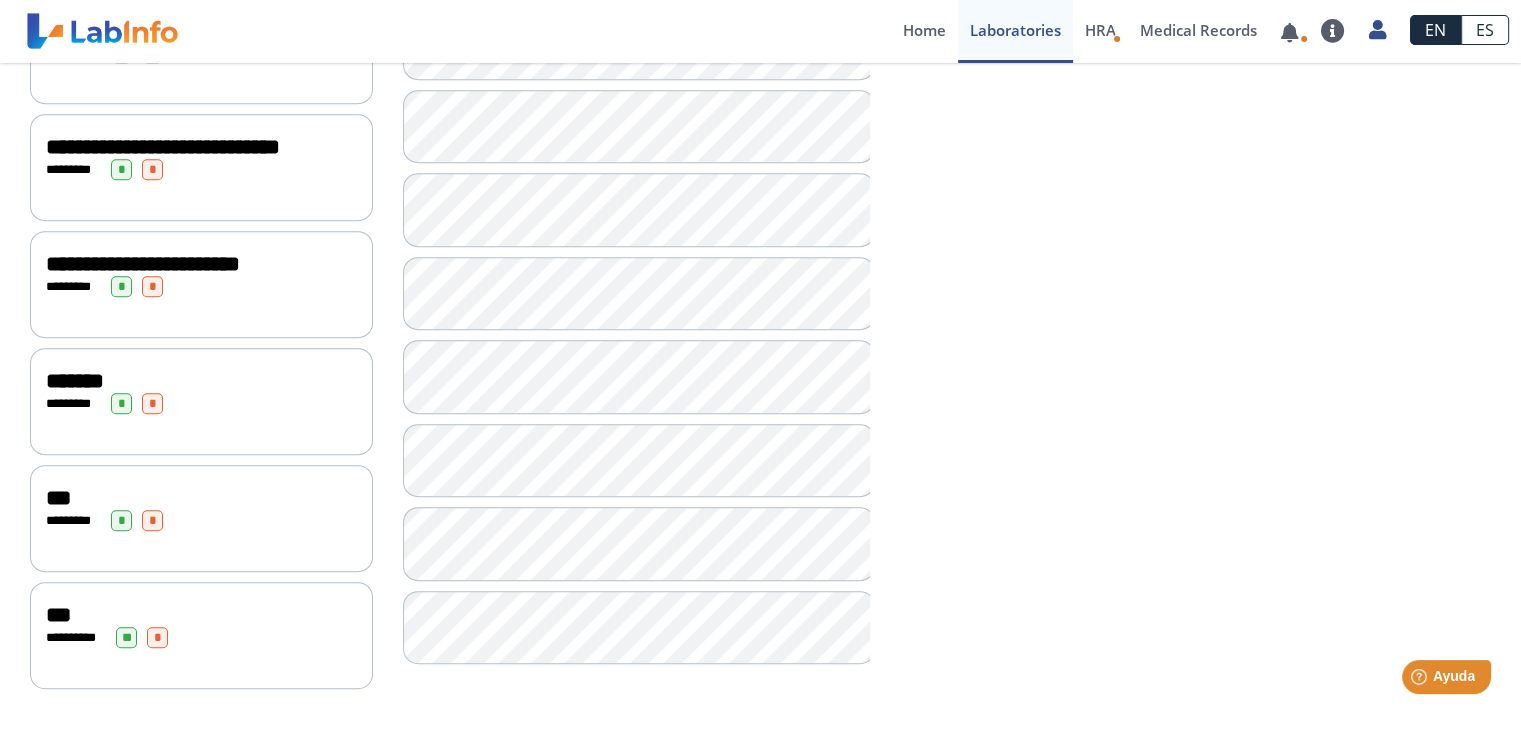 scroll, scrollTop: 1144, scrollLeft: 0, axis: vertical 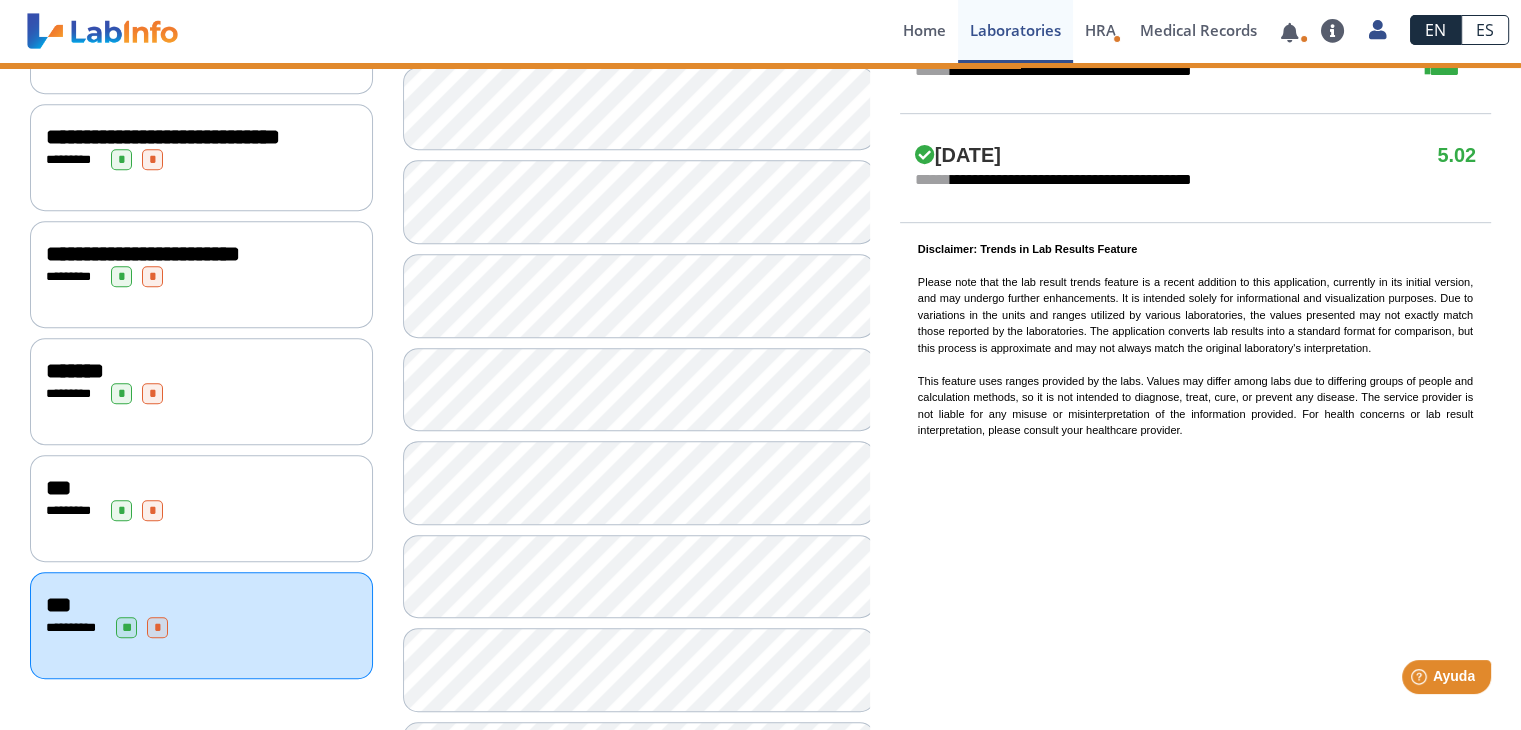 click on "* ******* * *" 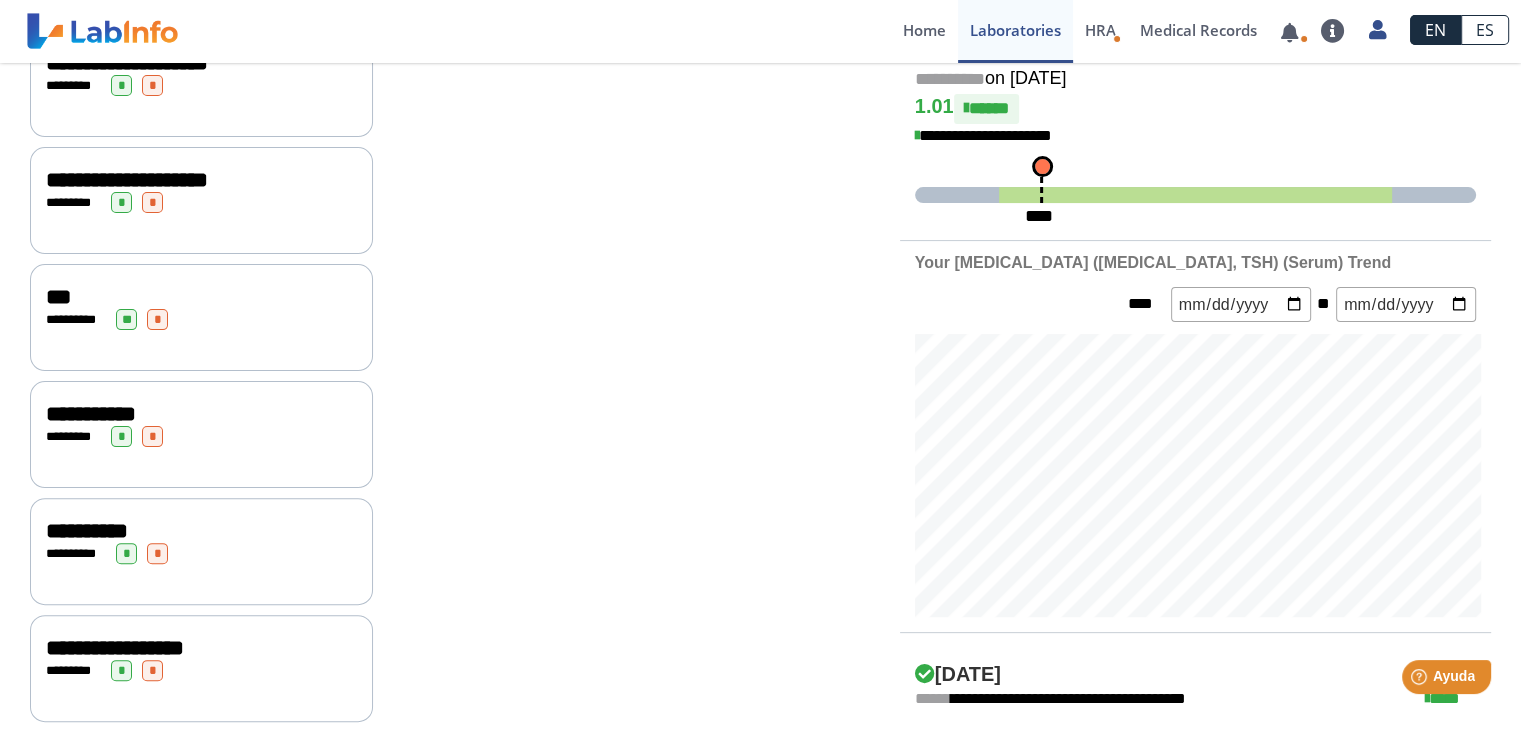 scroll, scrollTop: 508, scrollLeft: 0, axis: vertical 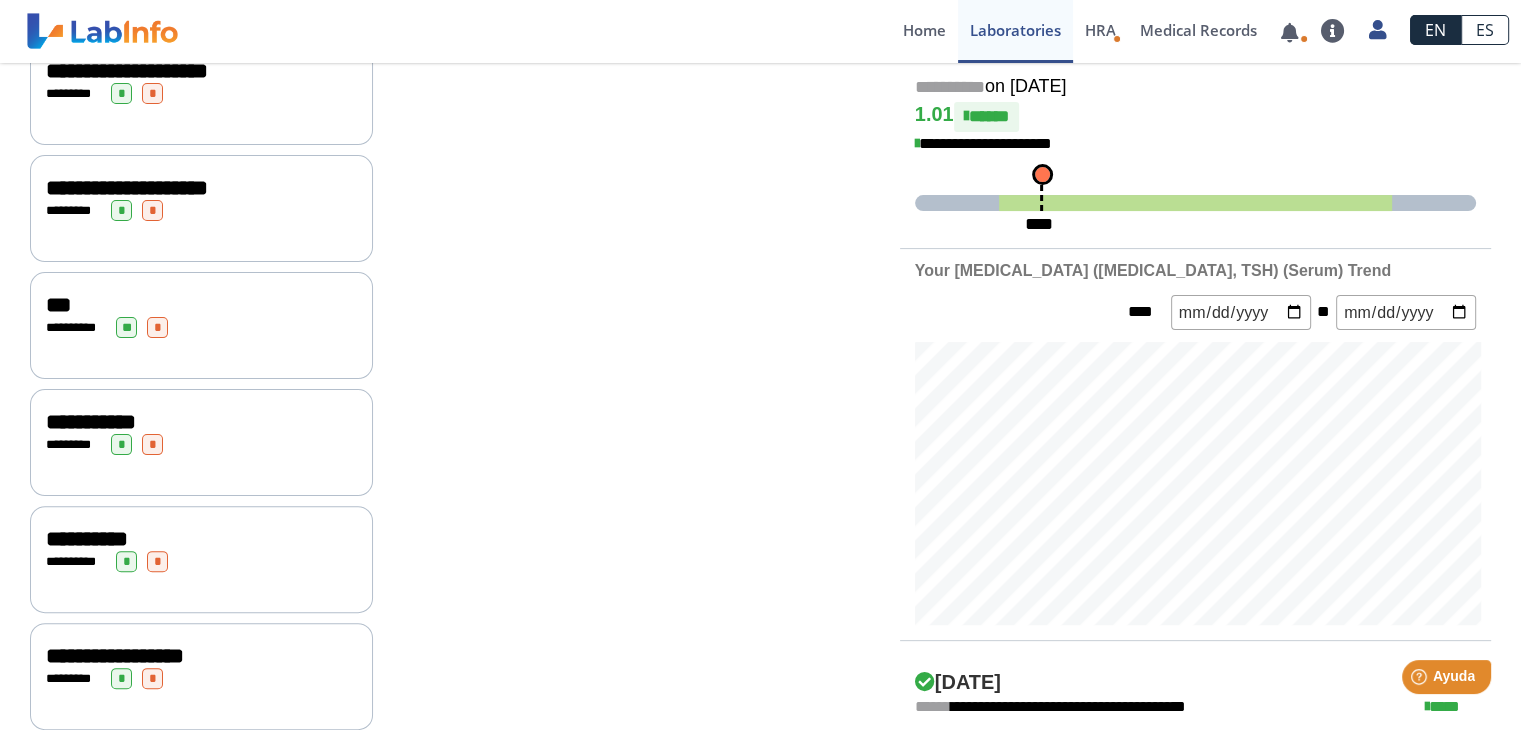 click on "**********" 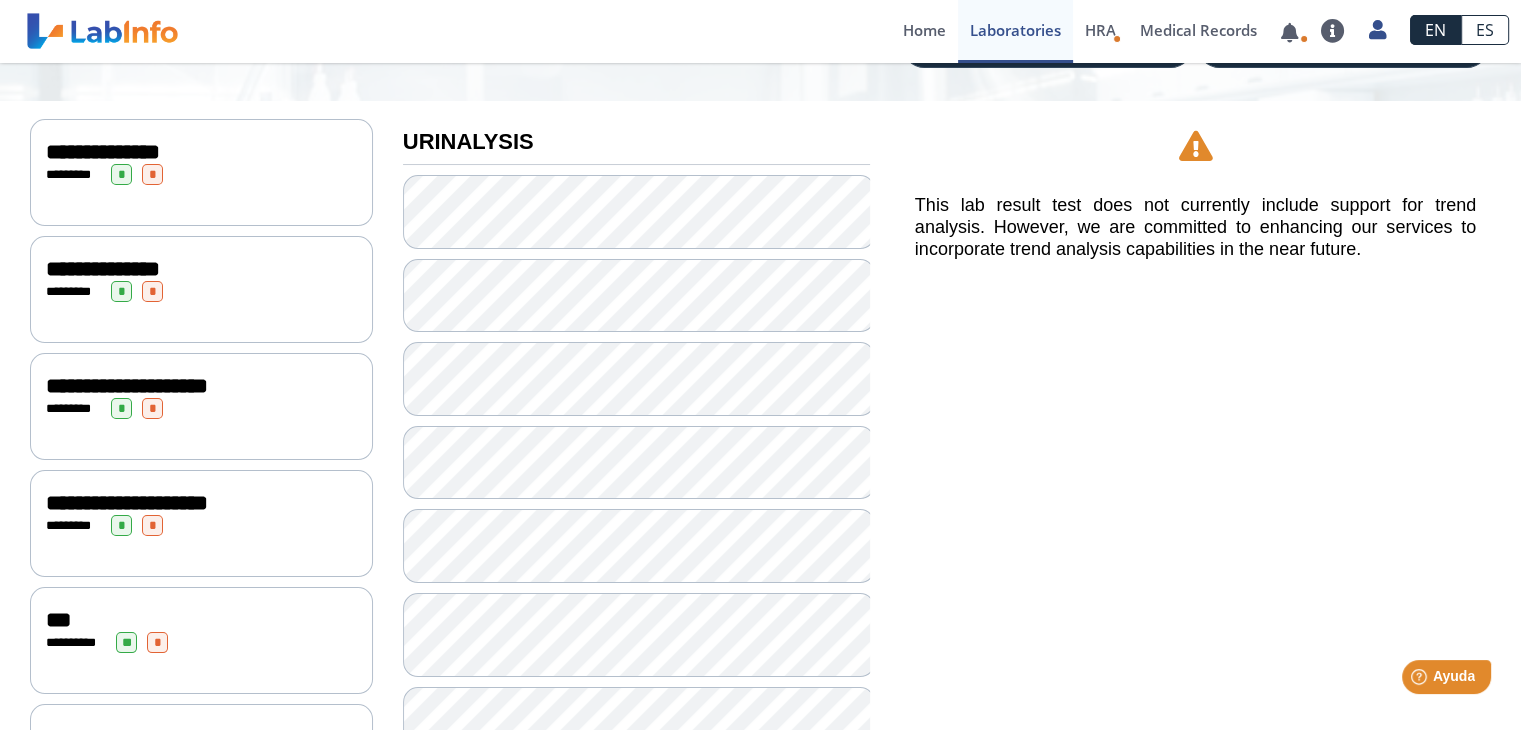 scroll, scrollTop: 0, scrollLeft: 0, axis: both 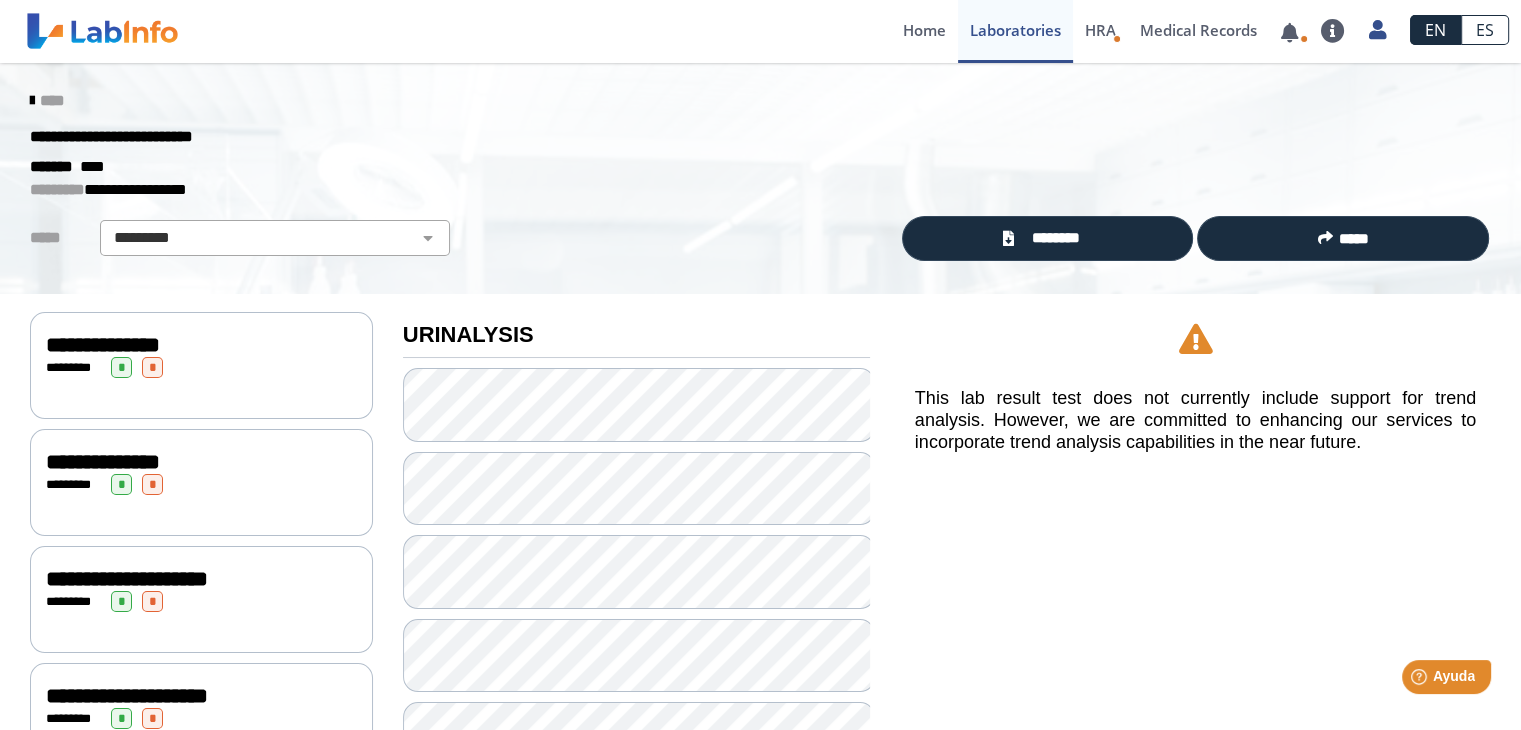 click on "******* ****" 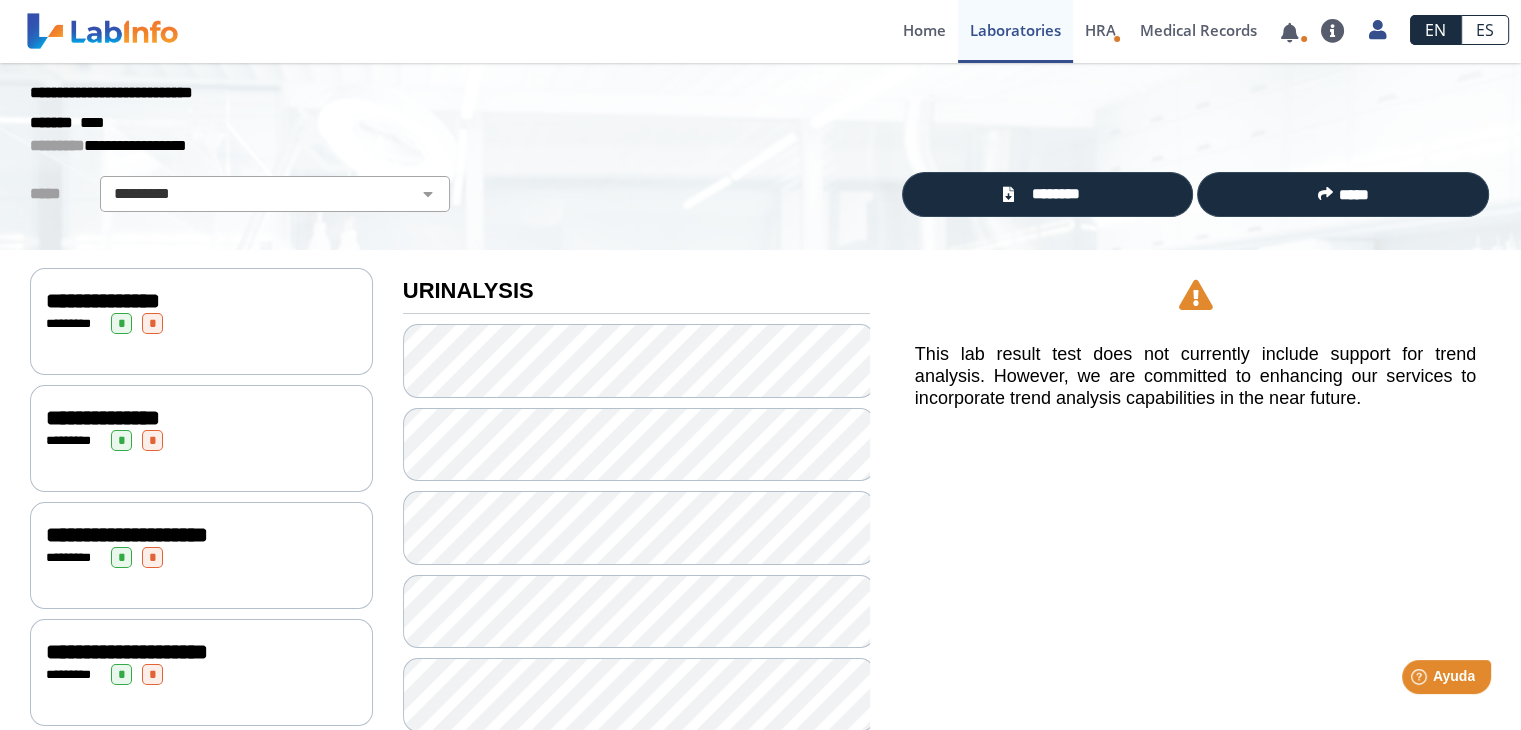 scroll, scrollTop: 0, scrollLeft: 0, axis: both 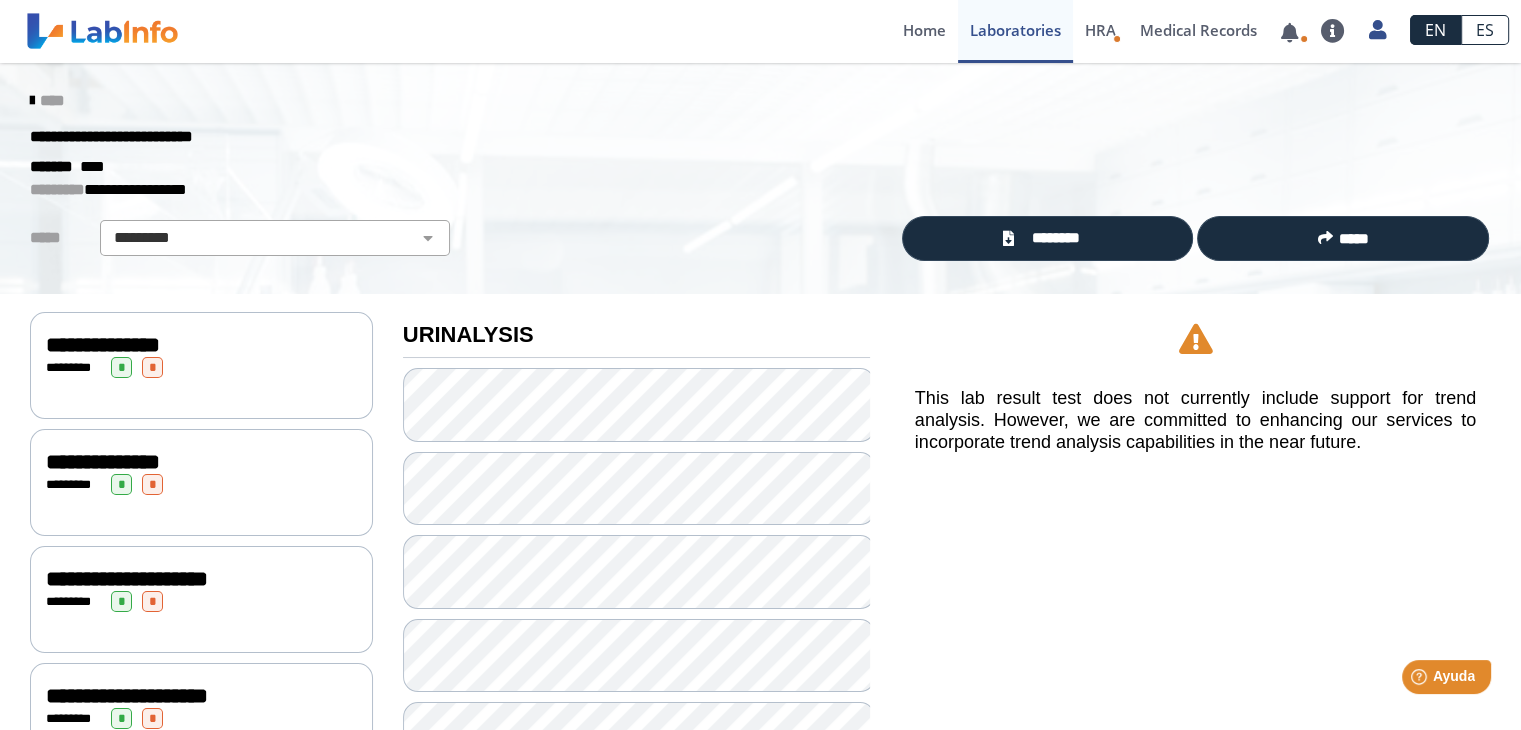 click on "* ******* * *" 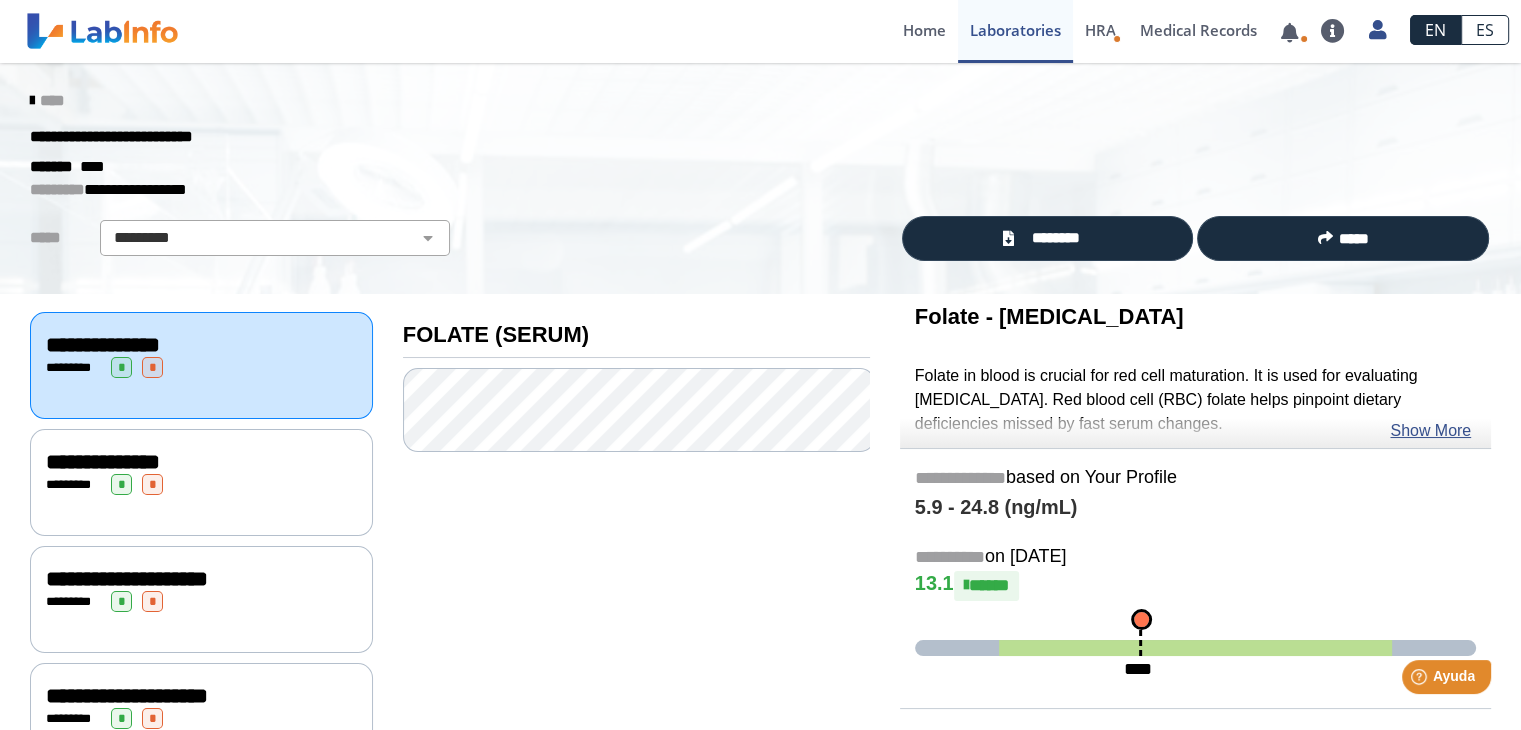 click on "**********" 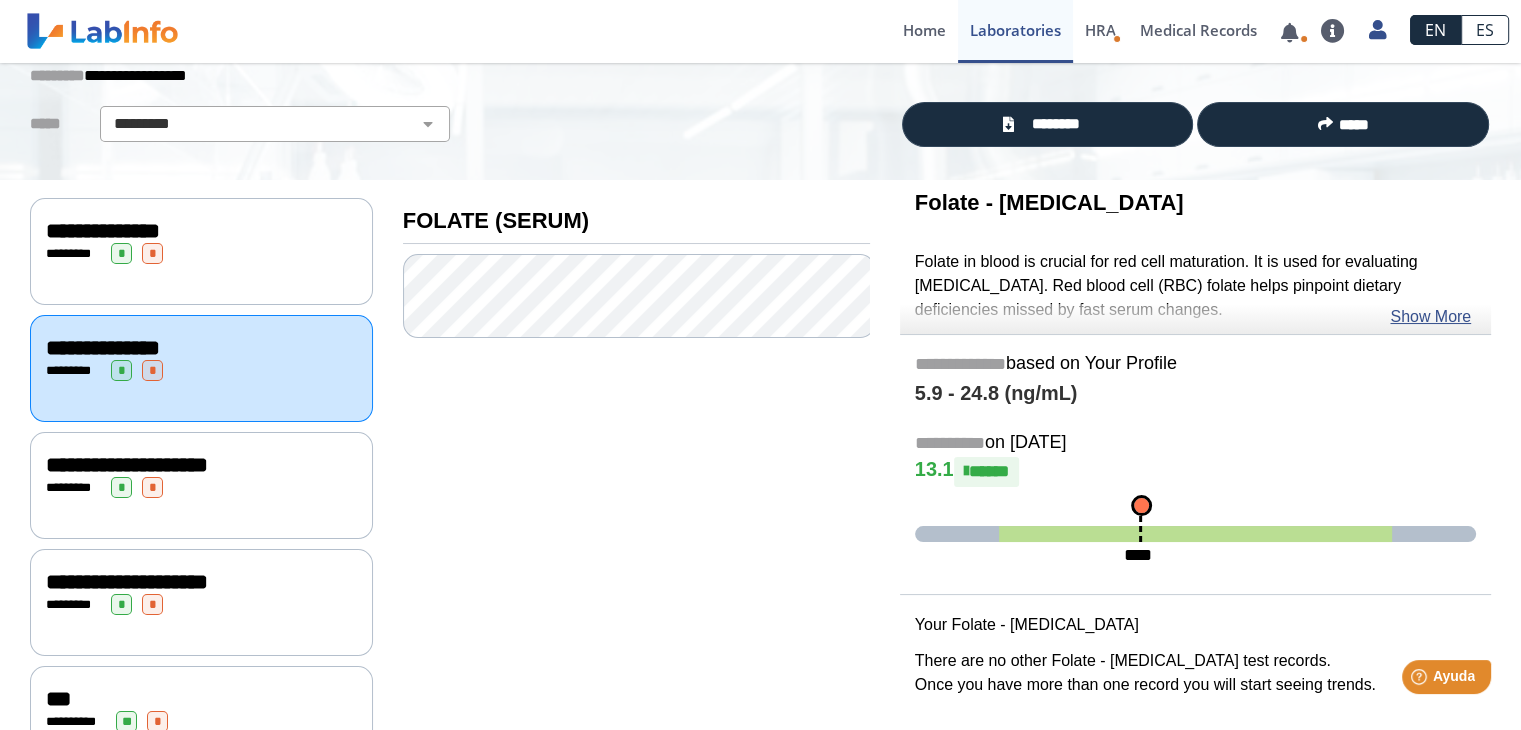 scroll, scrollTop: 115, scrollLeft: 0, axis: vertical 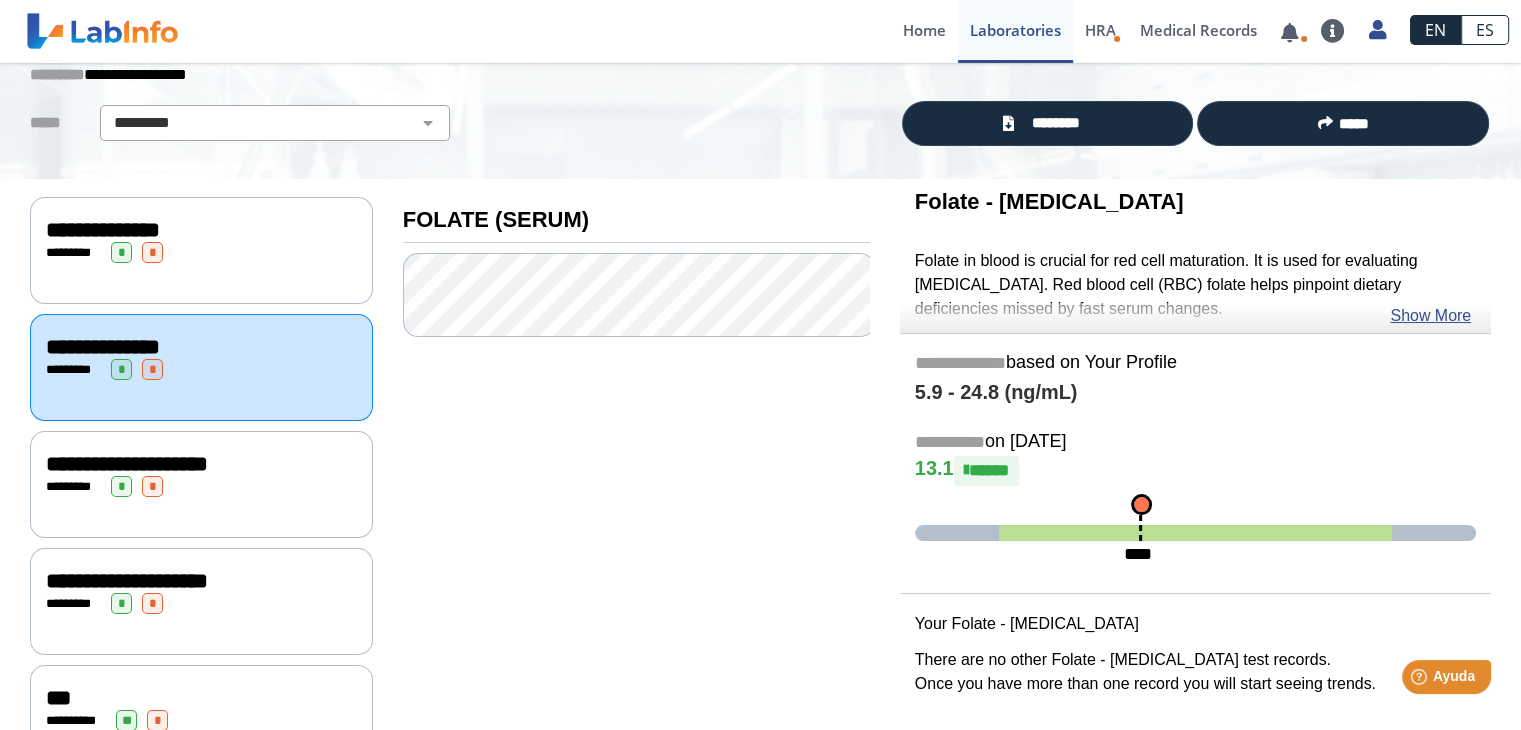 click on "**********" 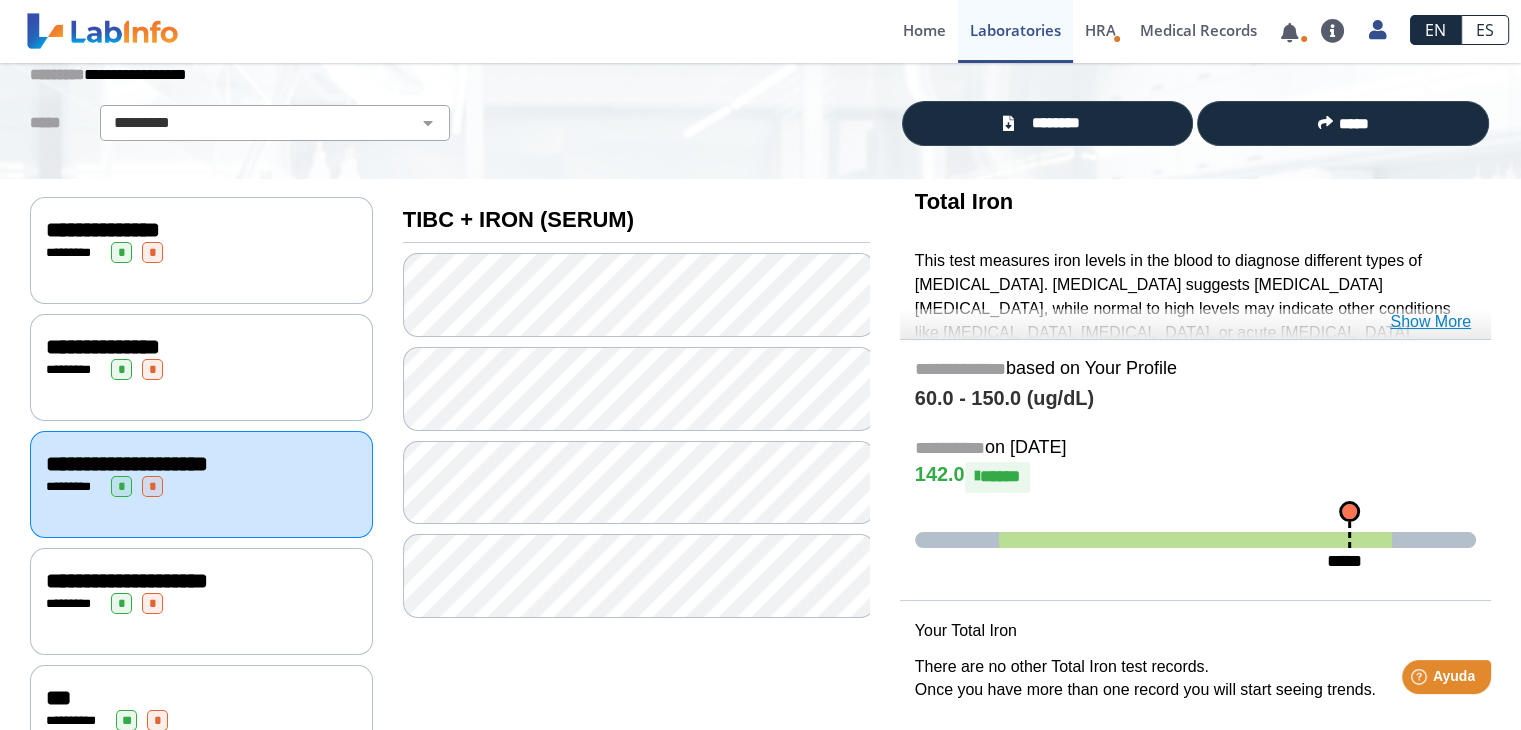 click on "Show More" 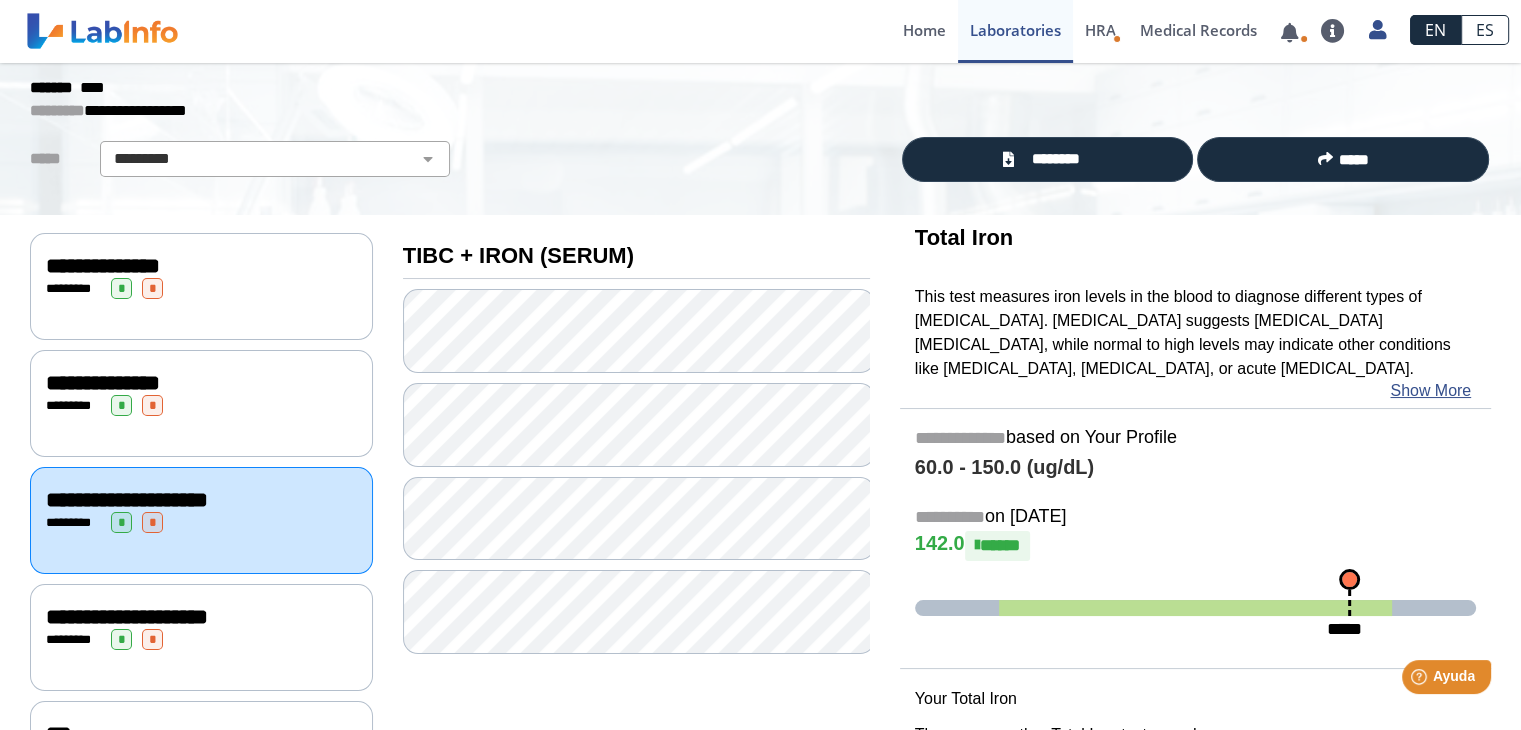 scroll, scrollTop: 76, scrollLeft: 0, axis: vertical 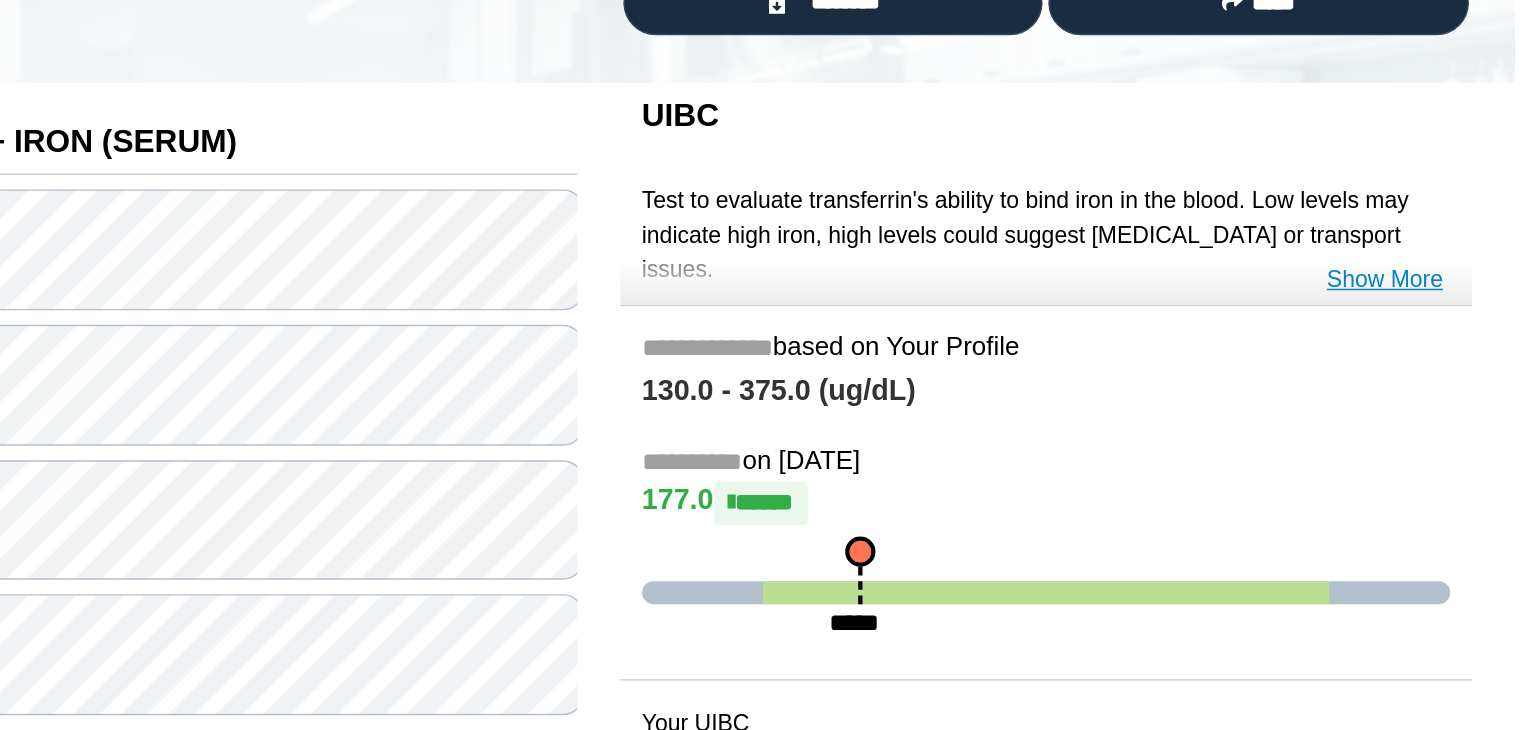 click on "Show More" 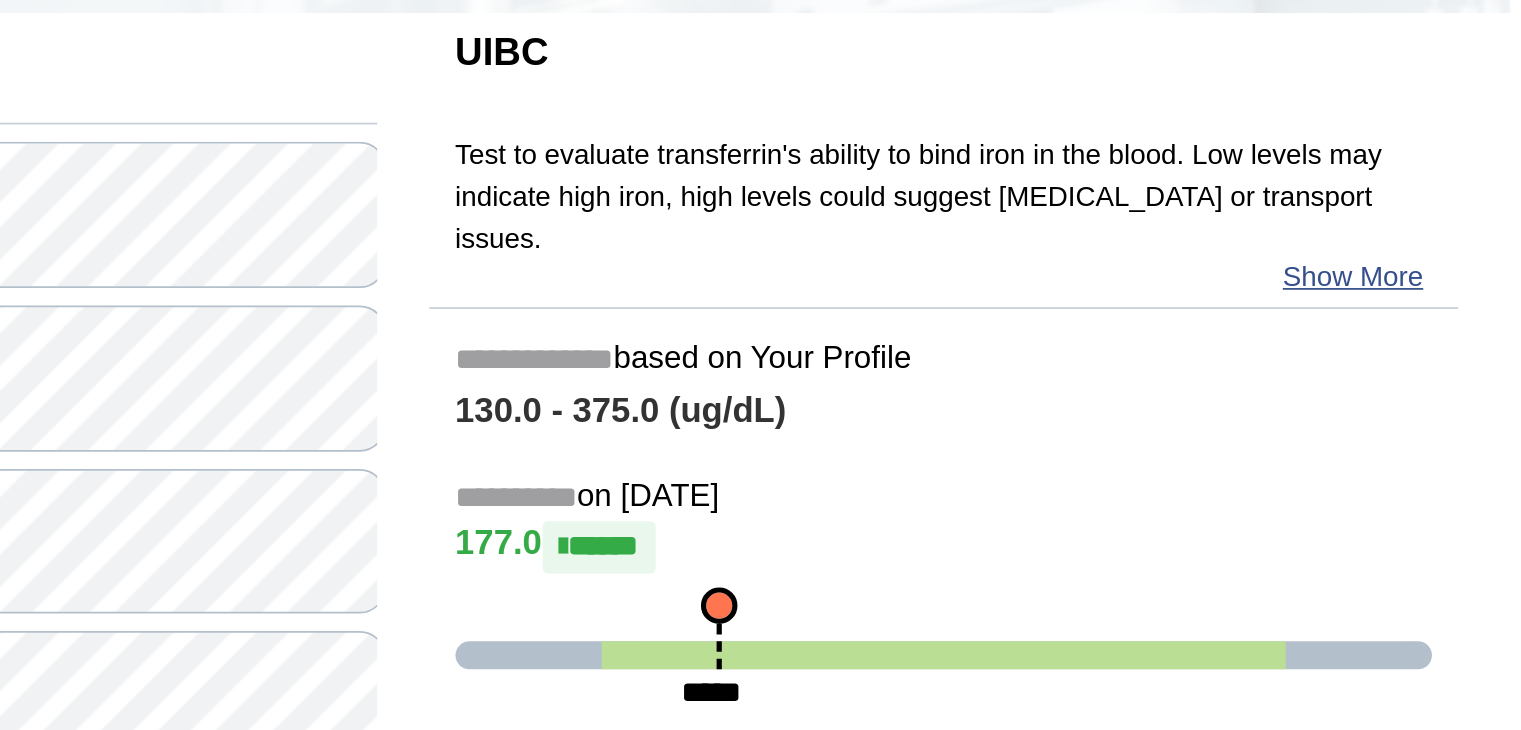 scroll, scrollTop: 0, scrollLeft: 0, axis: both 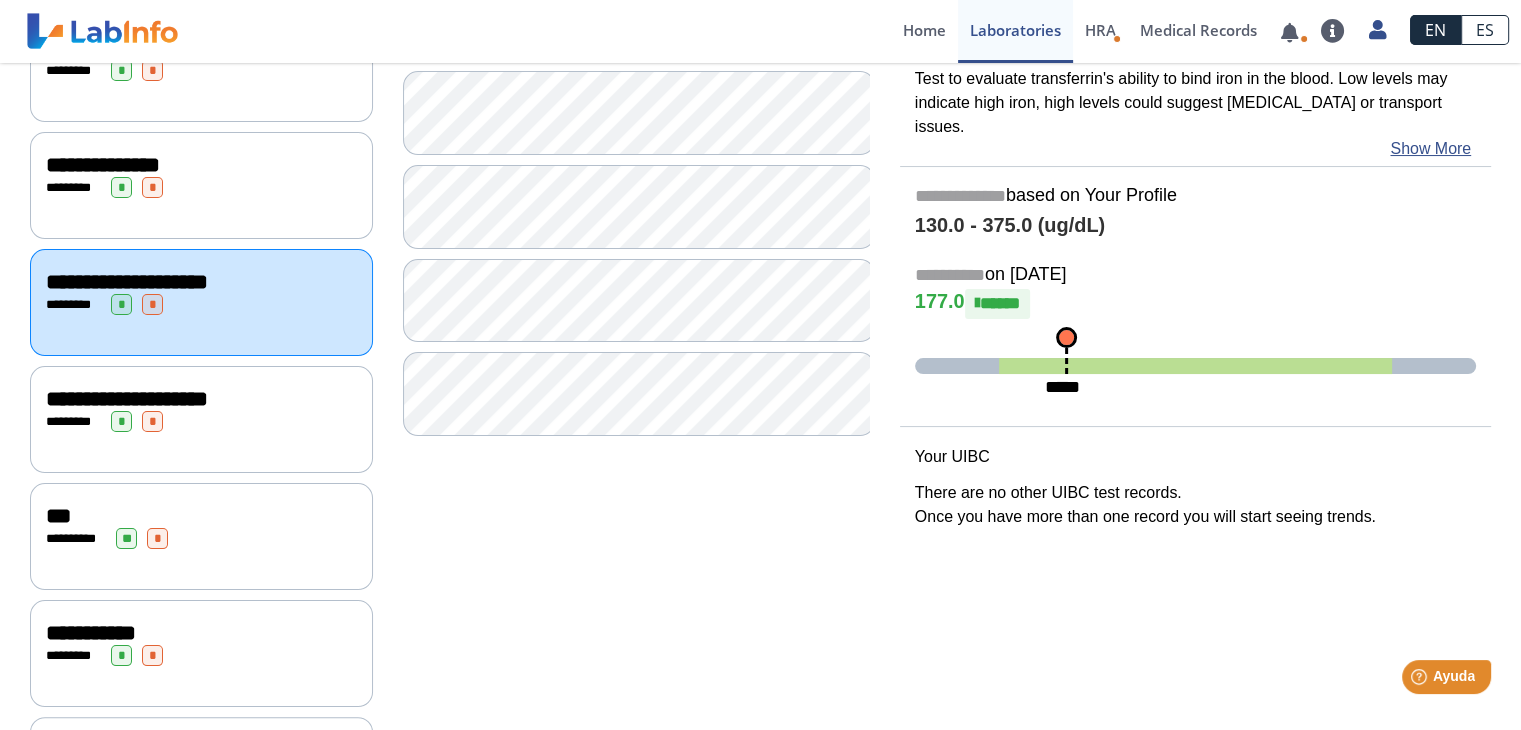 click on "*** Show Less ** ******* ** *" 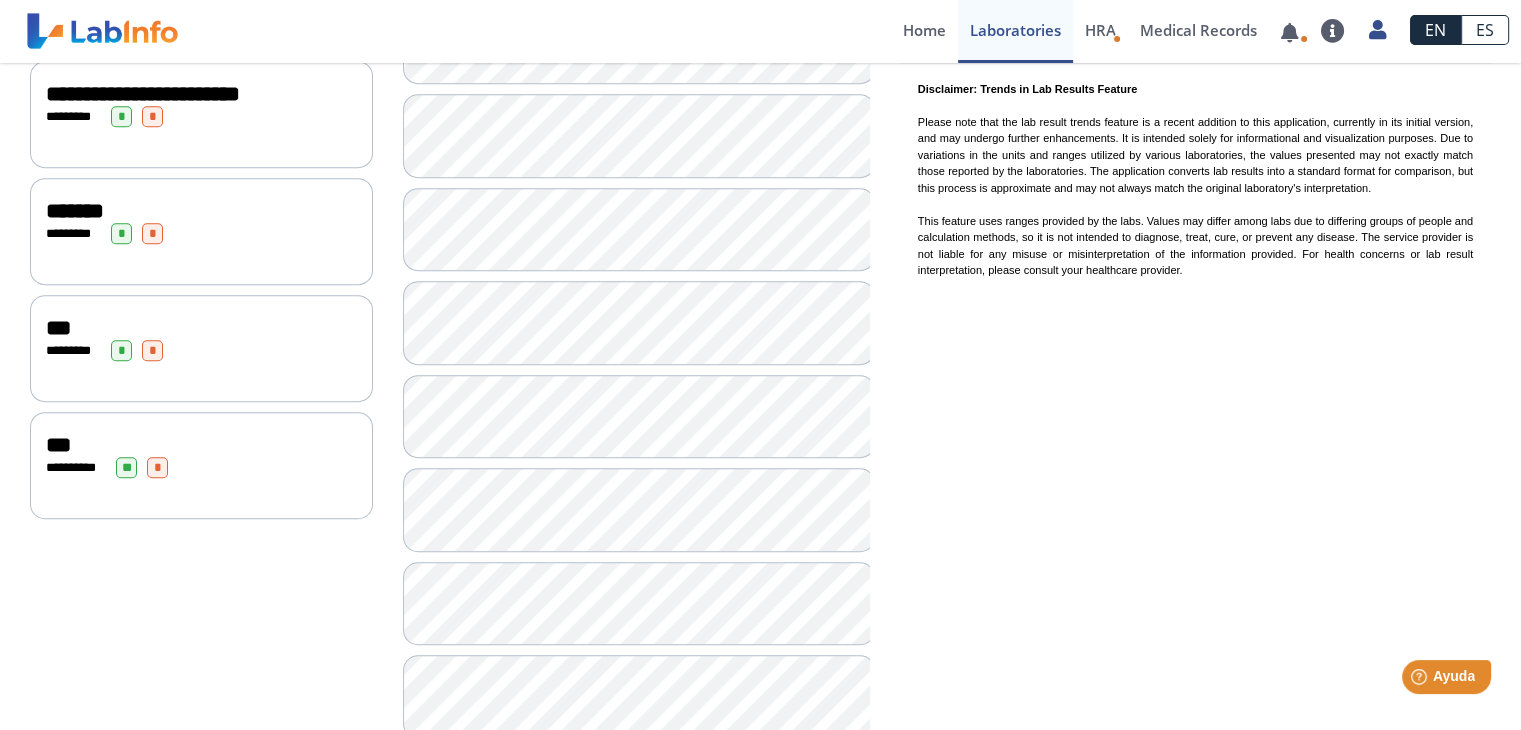 scroll, scrollTop: 1446, scrollLeft: 0, axis: vertical 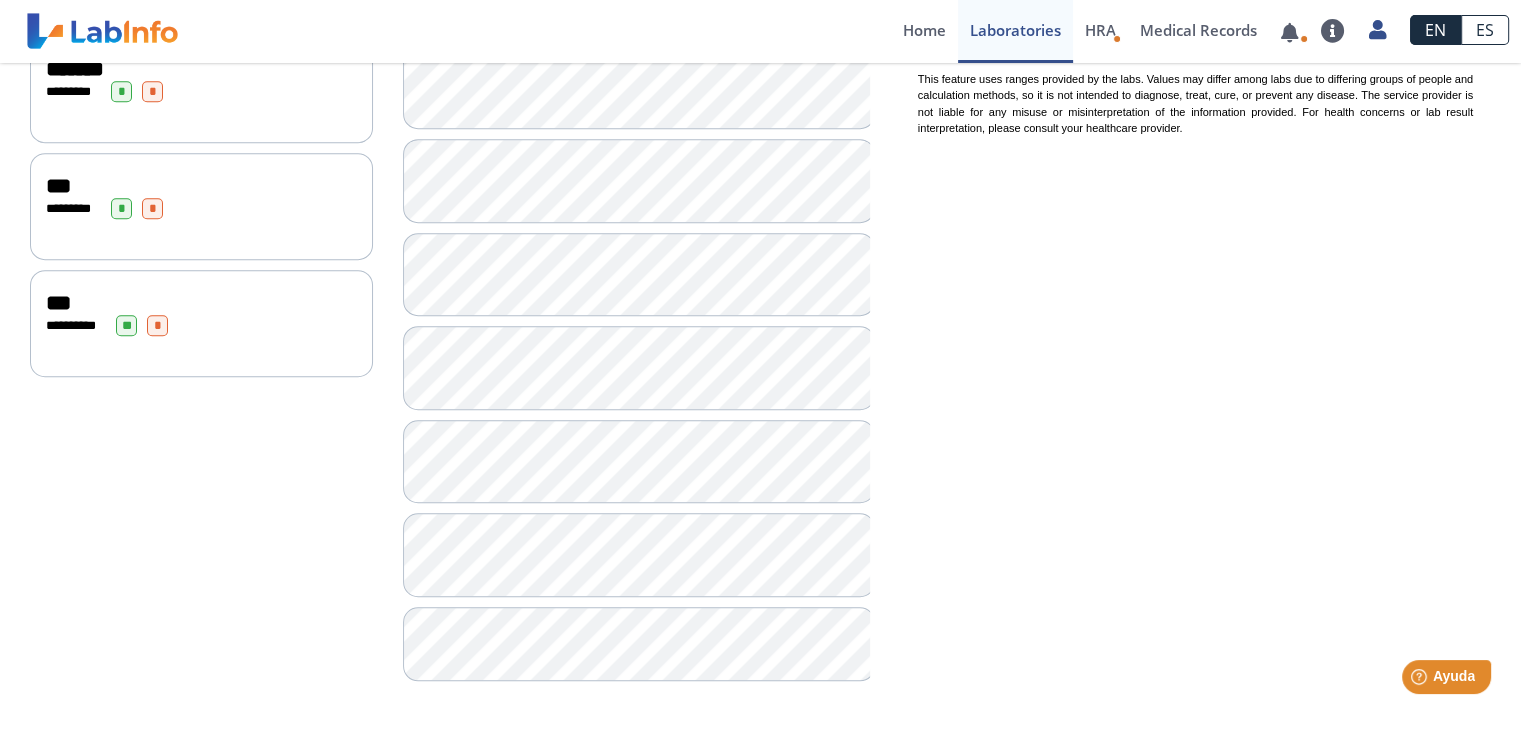 click on "***" 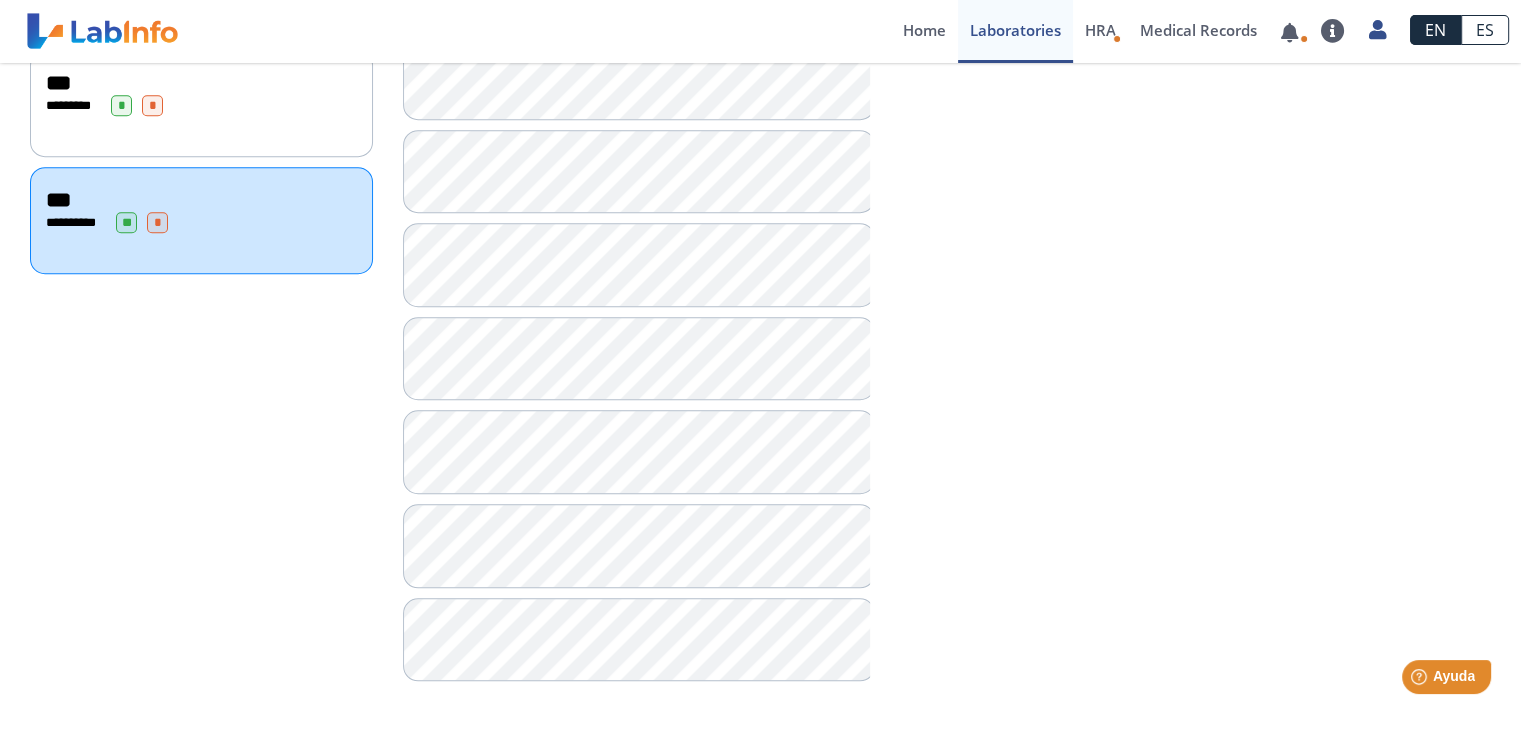scroll, scrollTop: 1548, scrollLeft: 0, axis: vertical 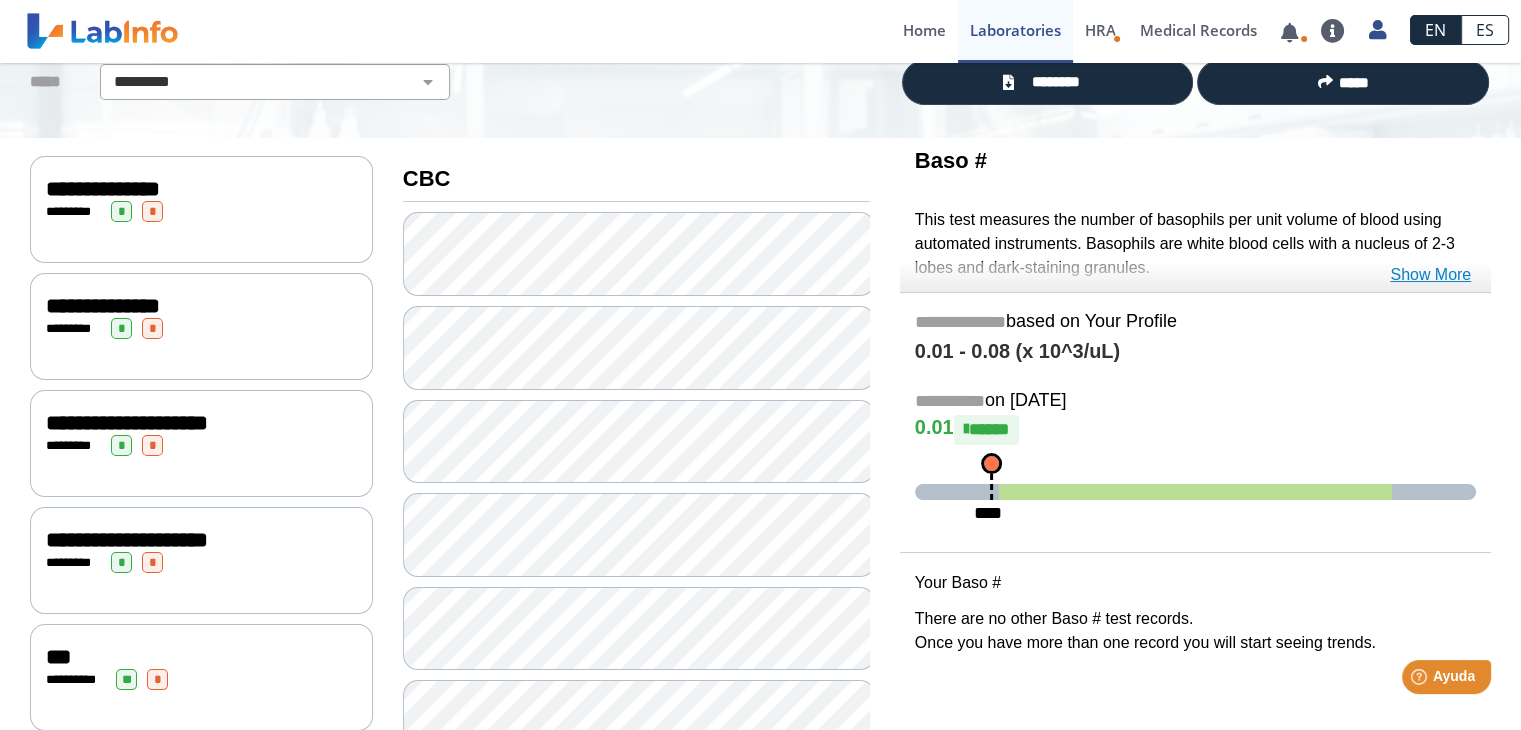 click on "Show More" 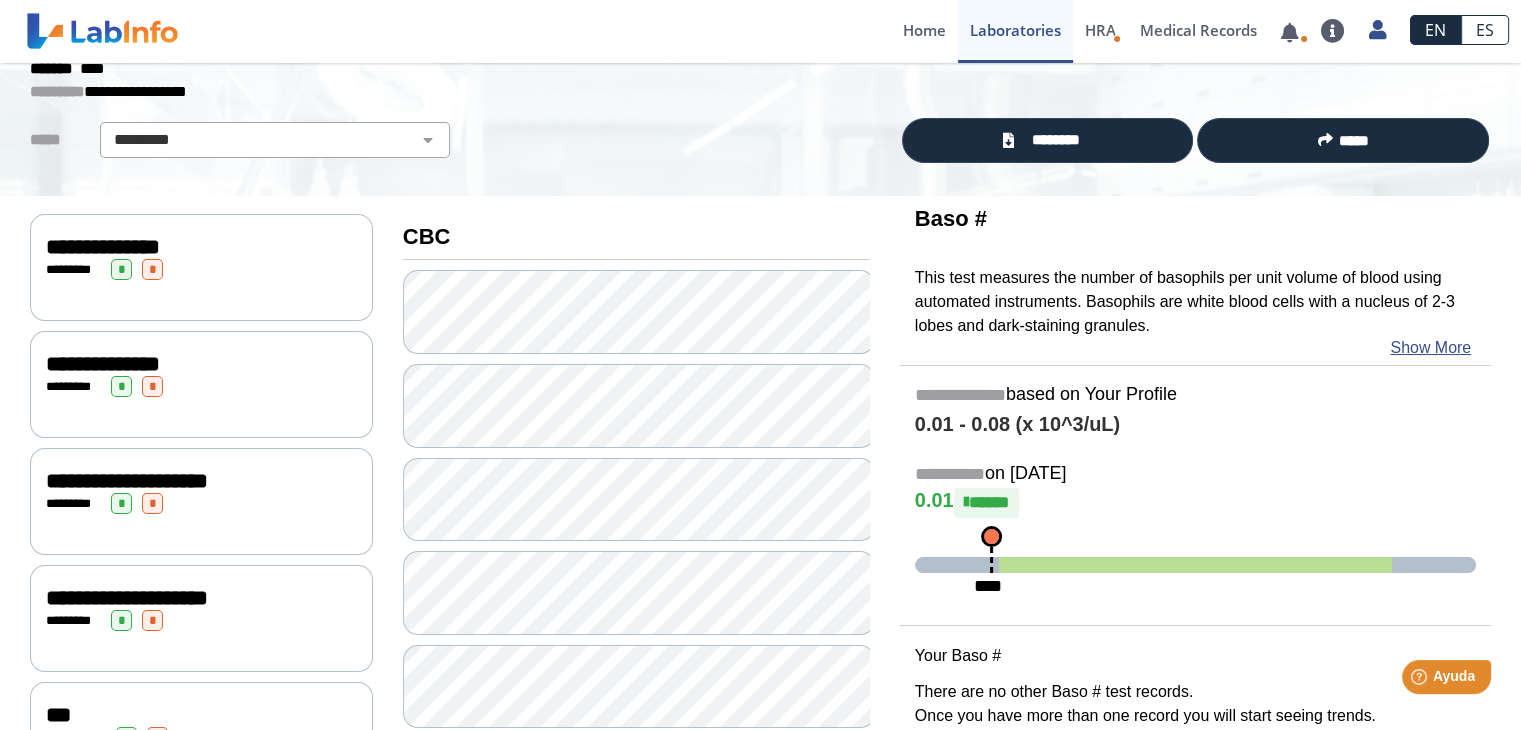 scroll, scrollTop: 92, scrollLeft: 0, axis: vertical 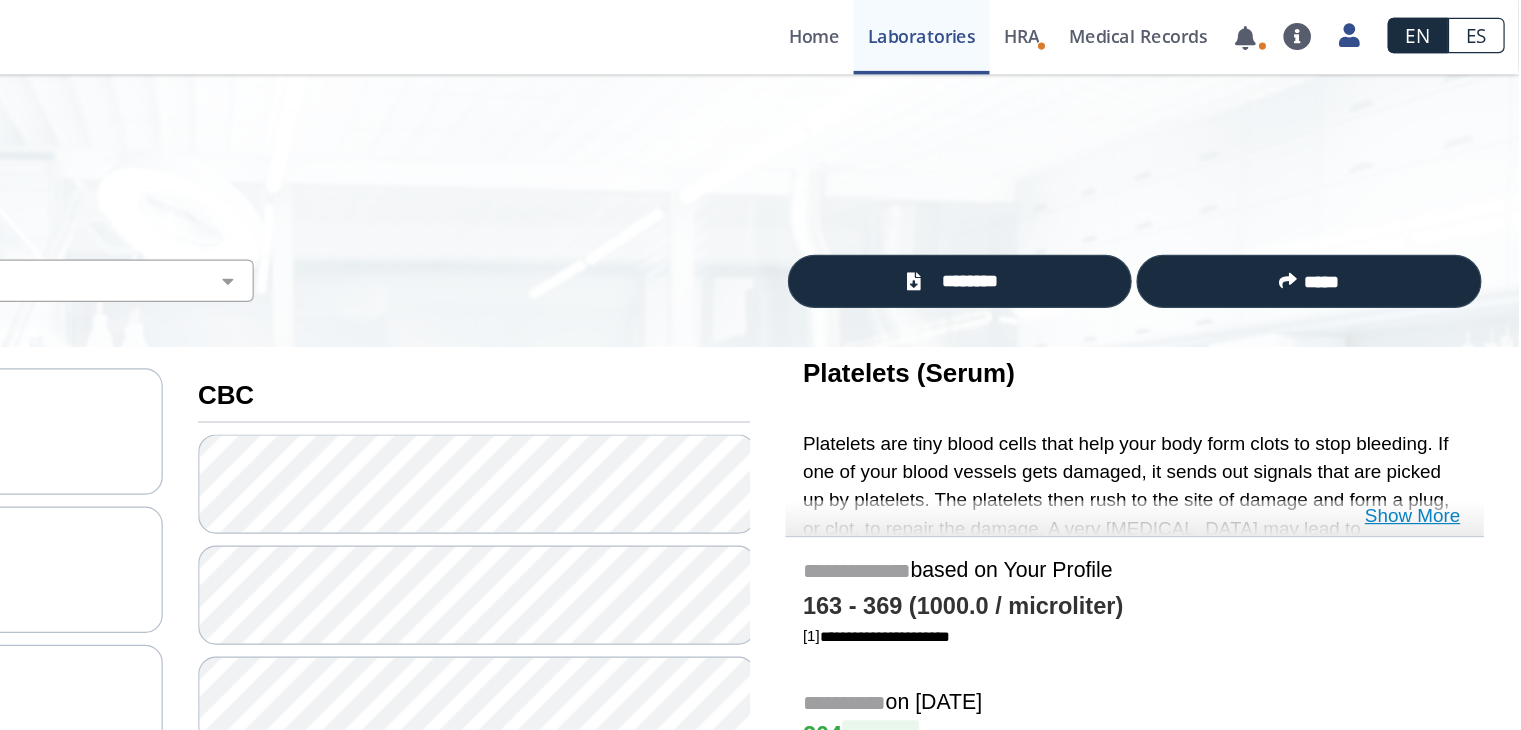 click on "Show More" 